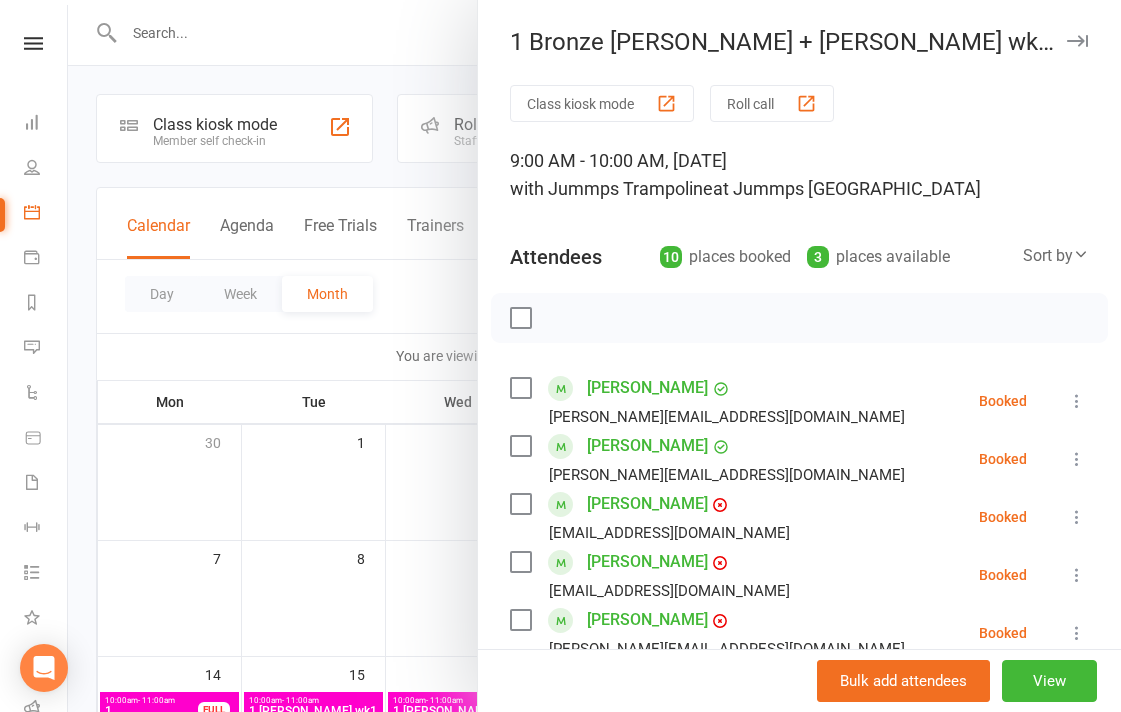 scroll, scrollTop: 333, scrollLeft: 0, axis: vertical 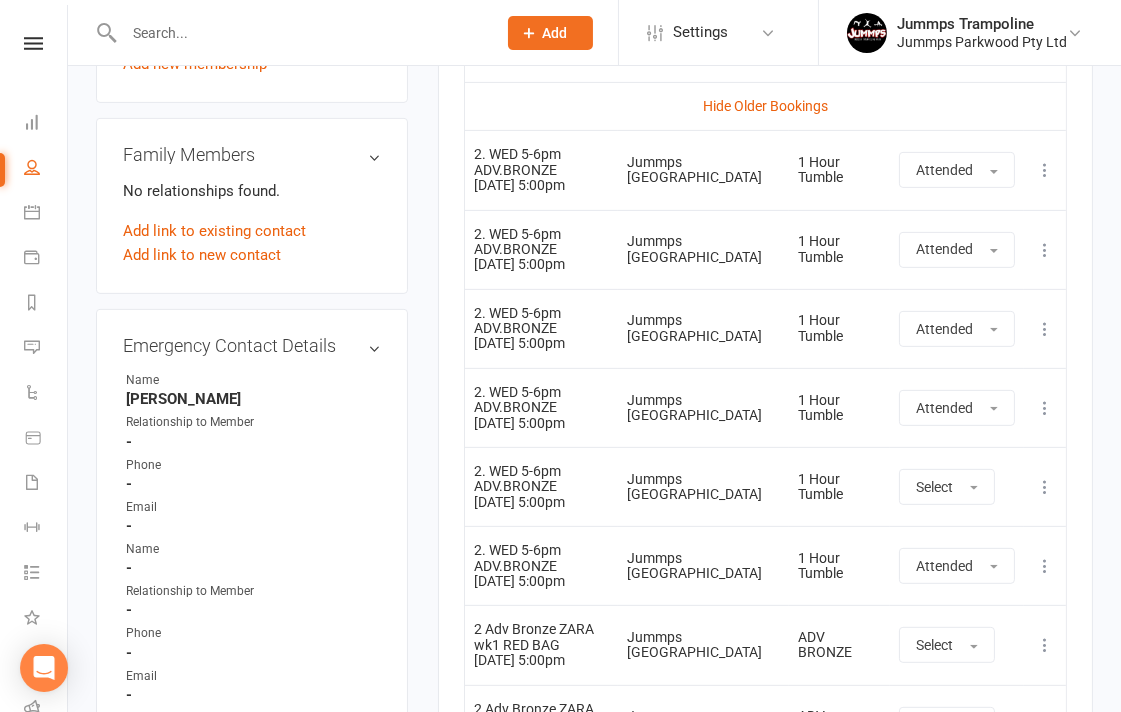 click at bounding box center [300, 33] 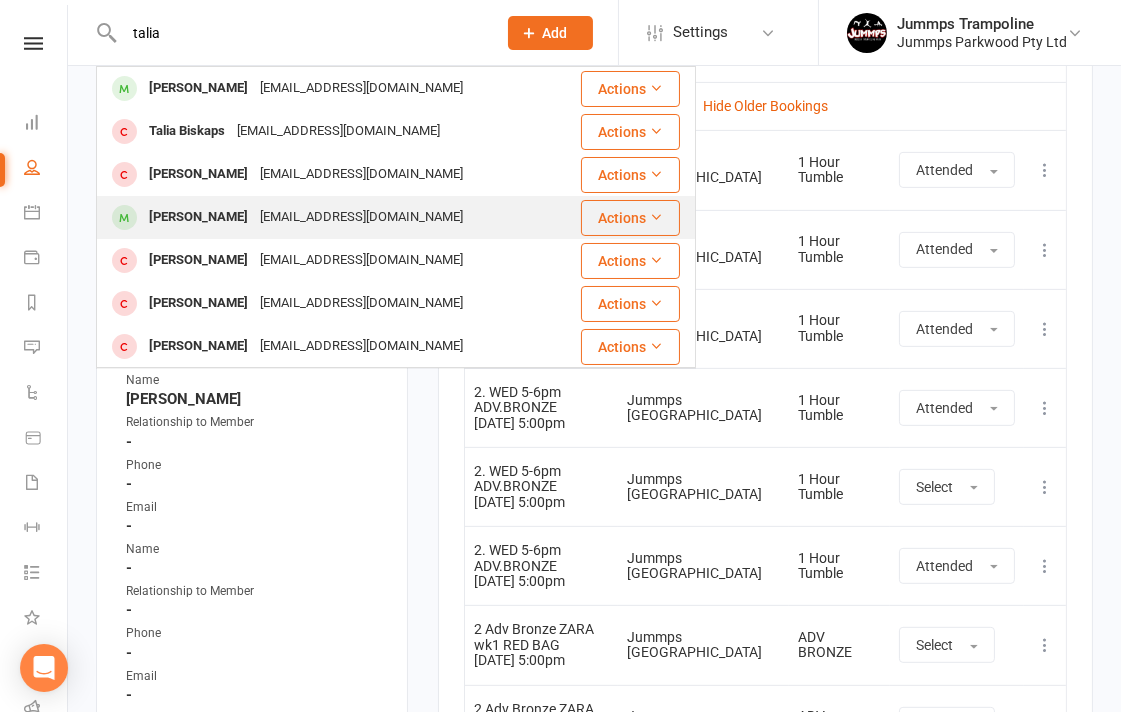 type on "talia" 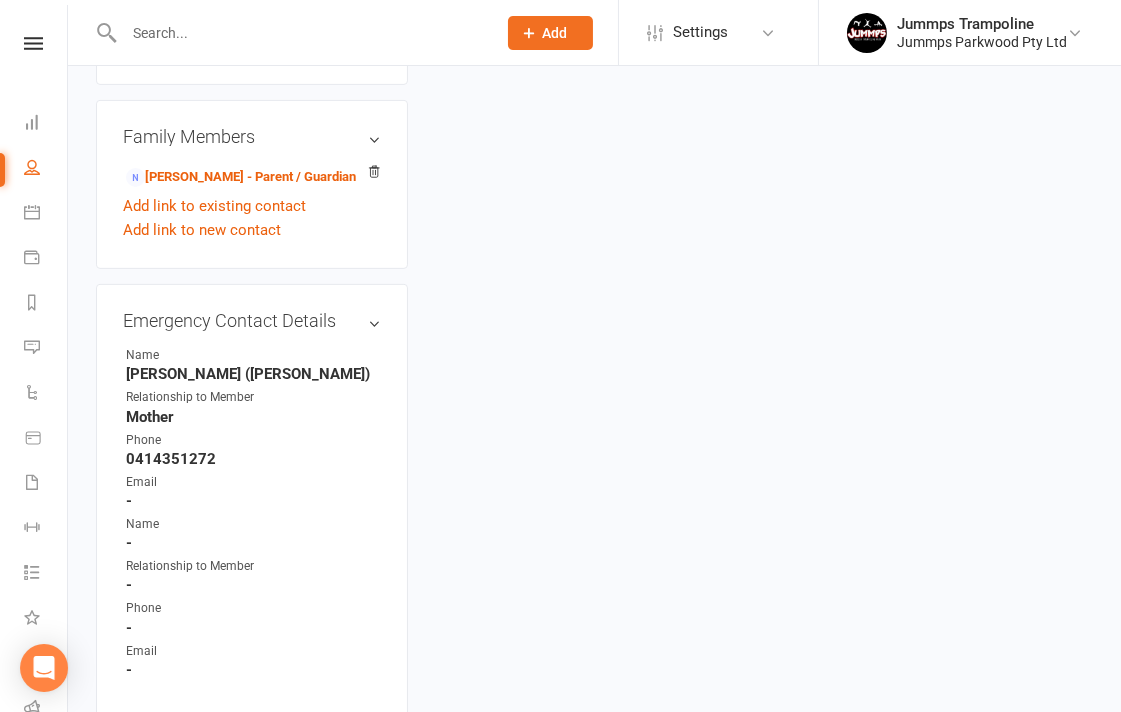 scroll, scrollTop: 0, scrollLeft: 0, axis: both 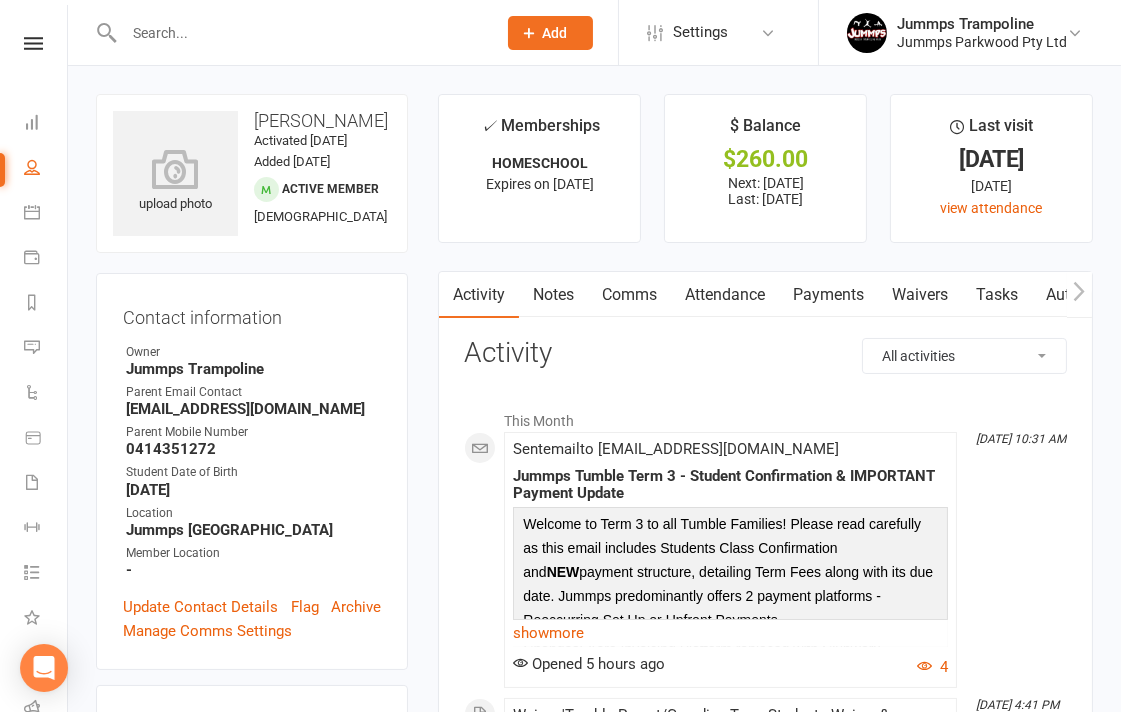 click on "Attendance" at bounding box center (725, 295) 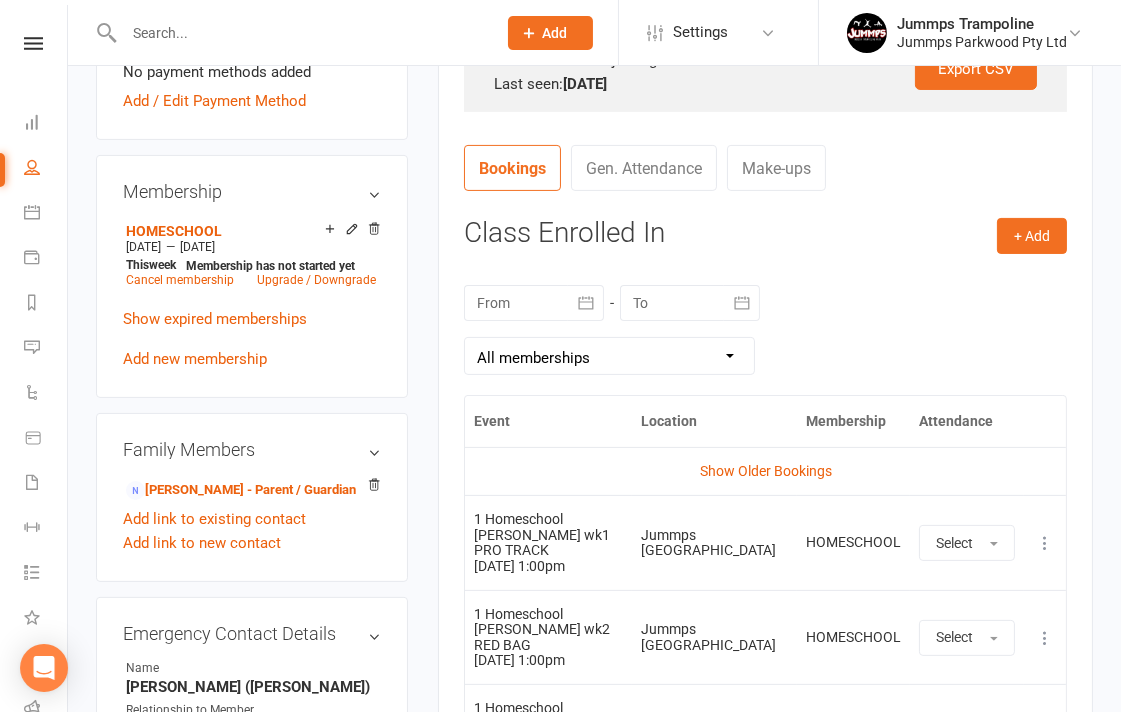 scroll, scrollTop: 888, scrollLeft: 0, axis: vertical 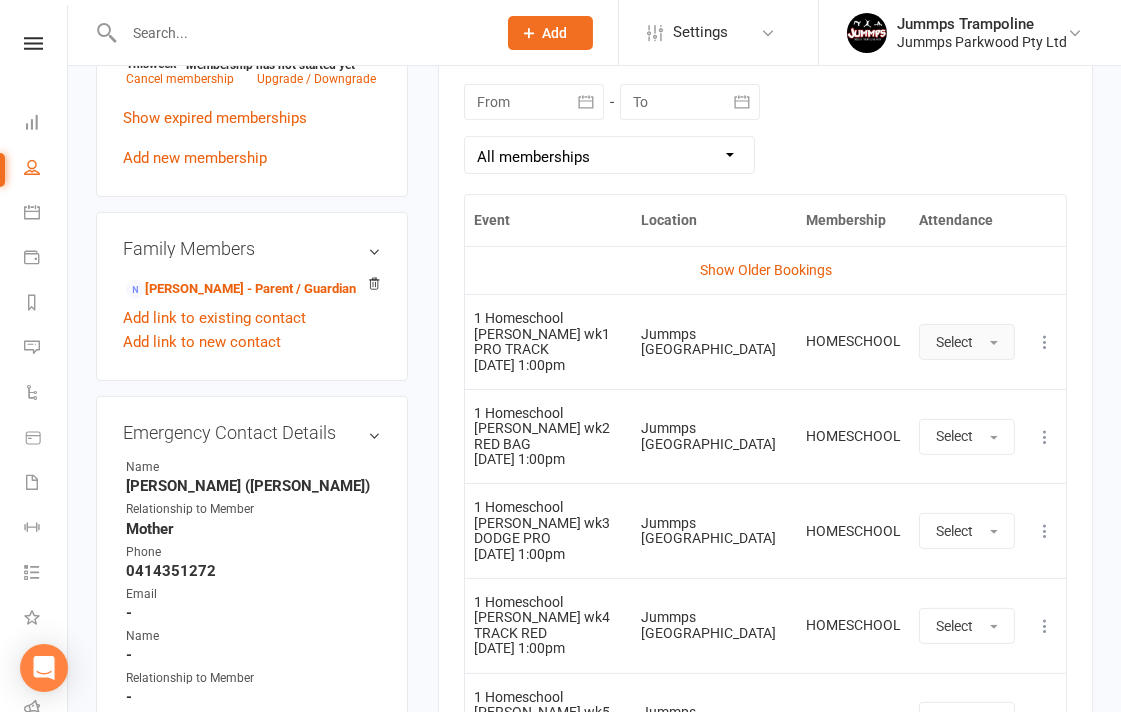 click on "Select" at bounding box center (954, 342) 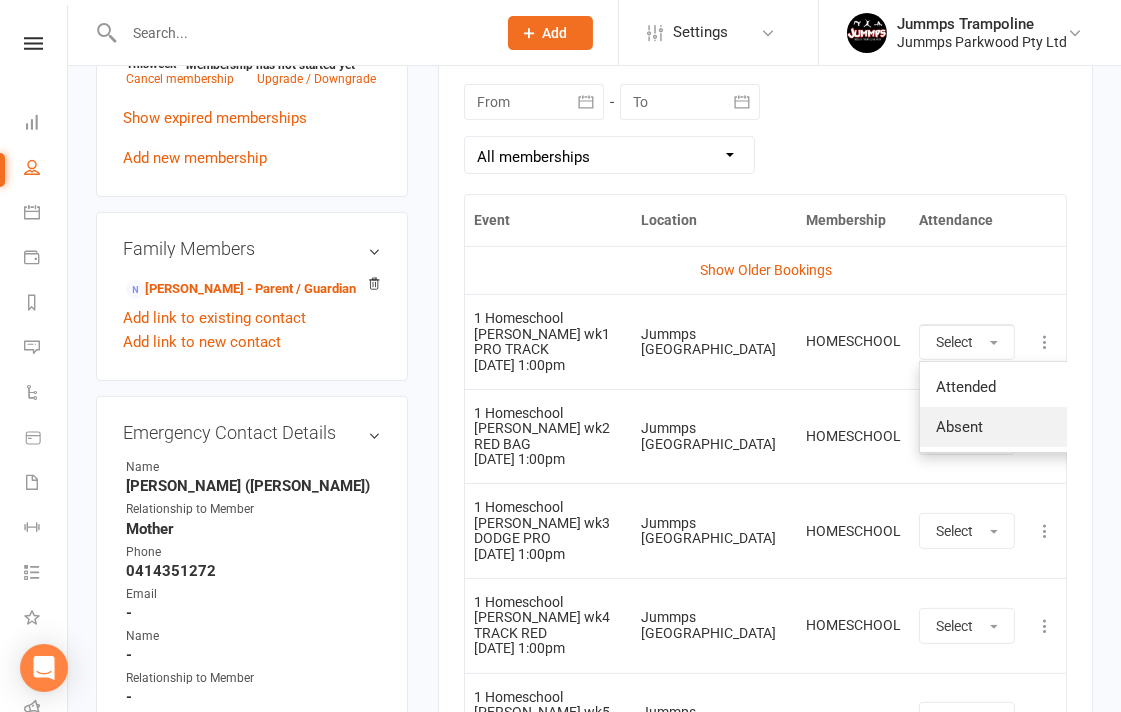 click on "Absent" at bounding box center (959, 427) 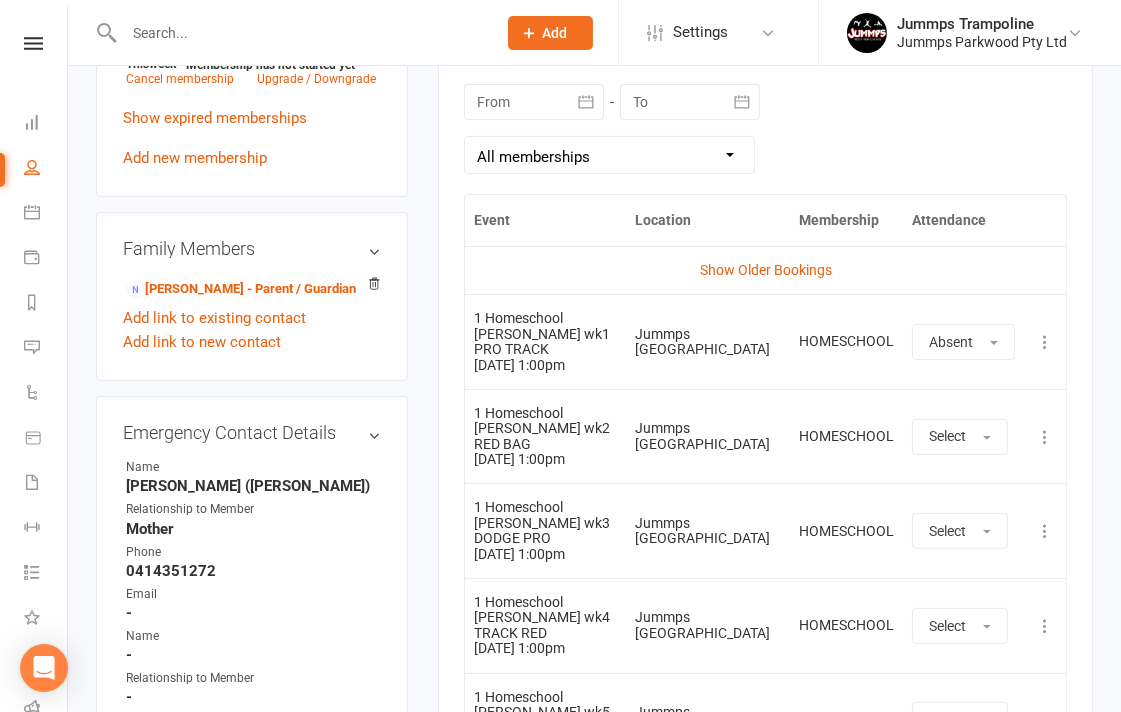 click at bounding box center (300, 33) 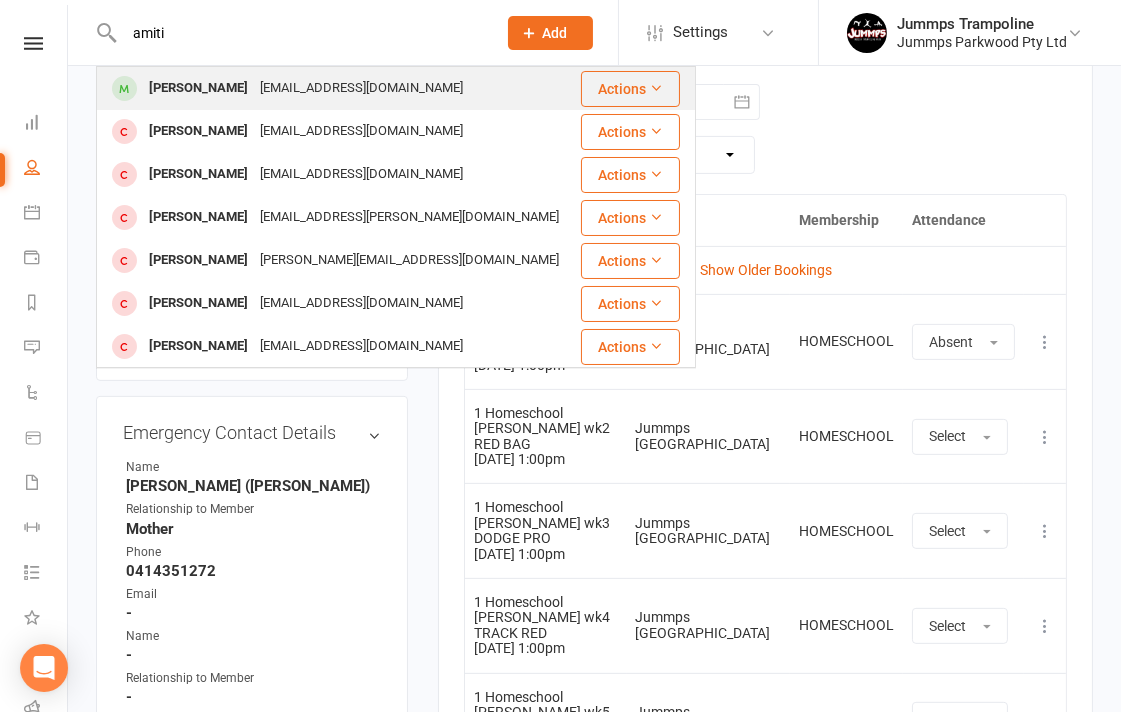 type on "amiti" 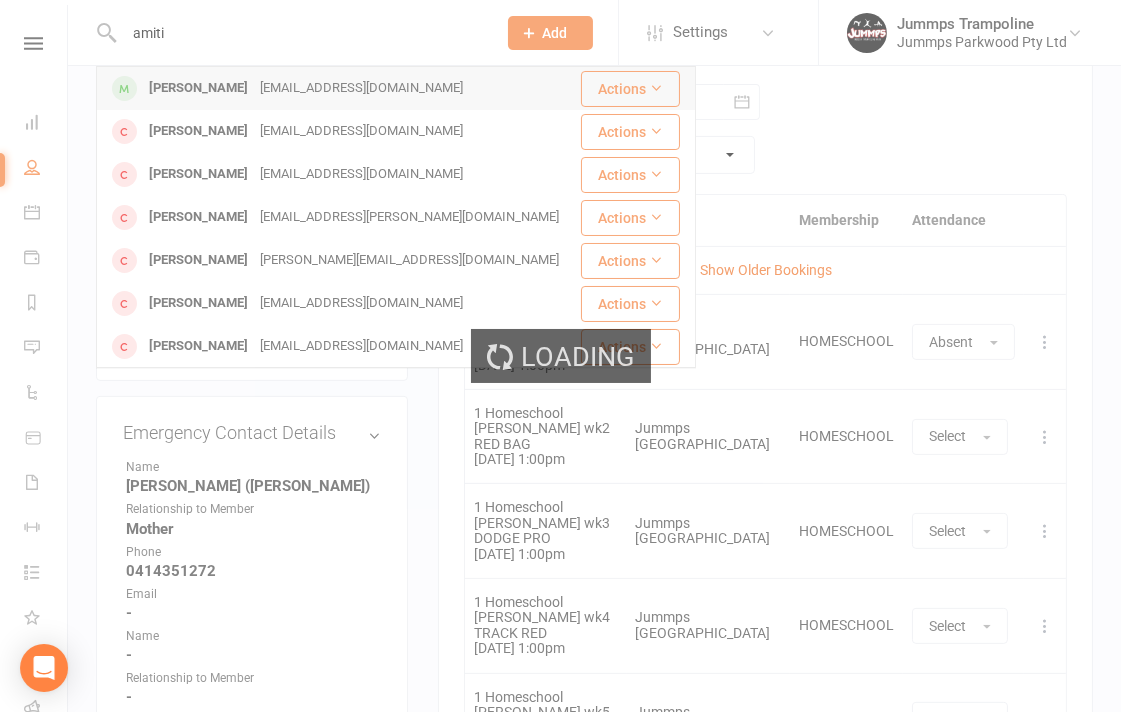 type 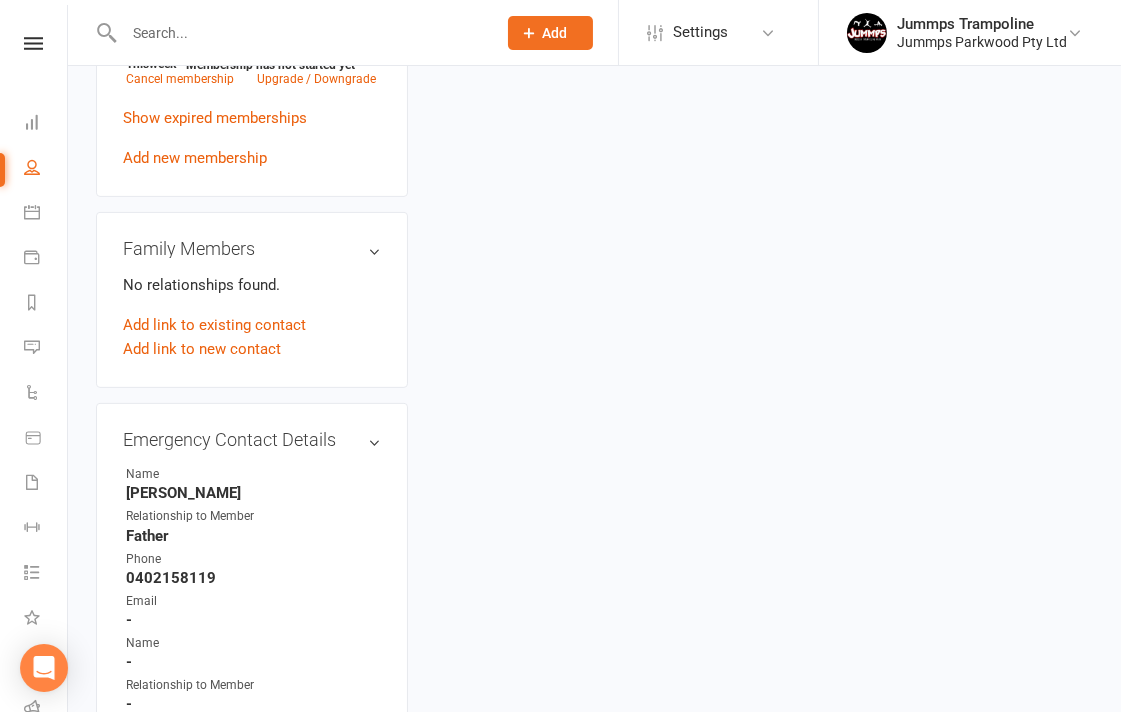 scroll, scrollTop: 0, scrollLeft: 0, axis: both 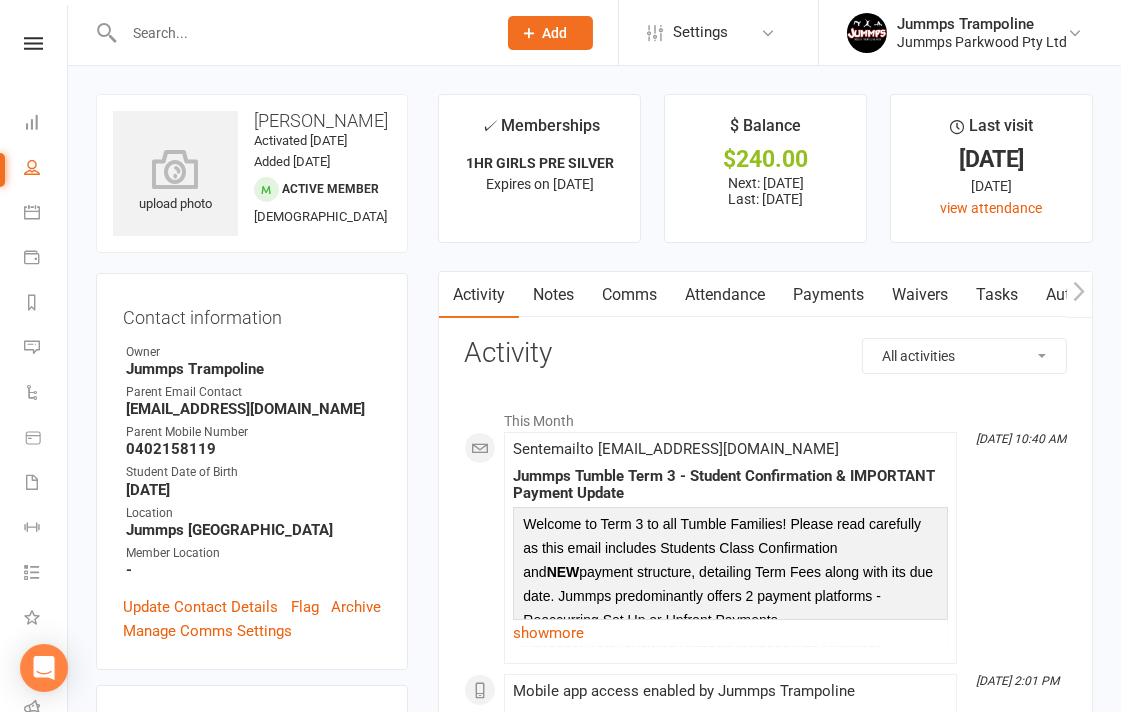 click on "Attendance" at bounding box center (725, 295) 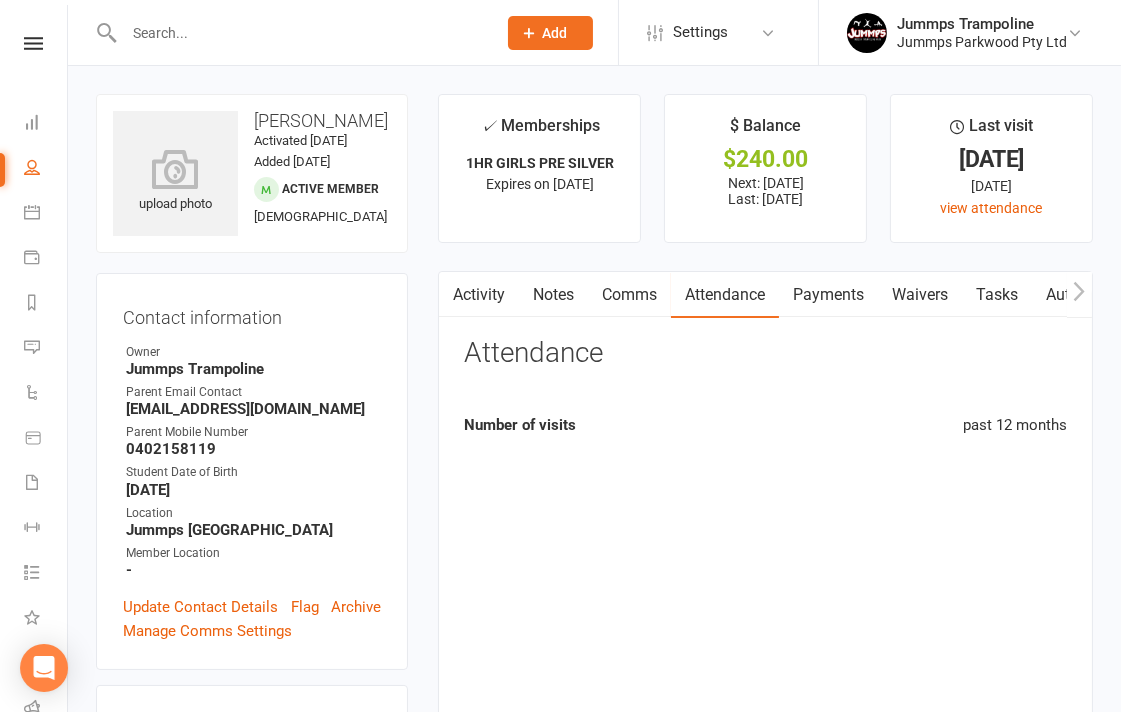 scroll, scrollTop: 888, scrollLeft: 0, axis: vertical 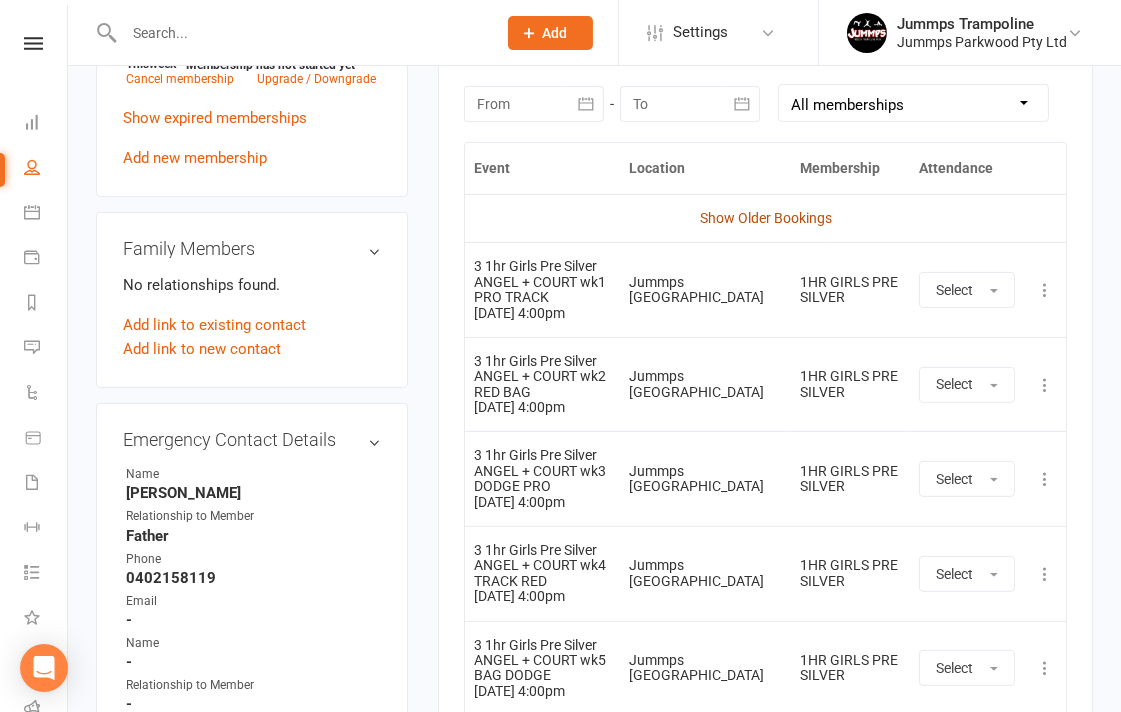 click on "Show Older Bookings" at bounding box center [766, 218] 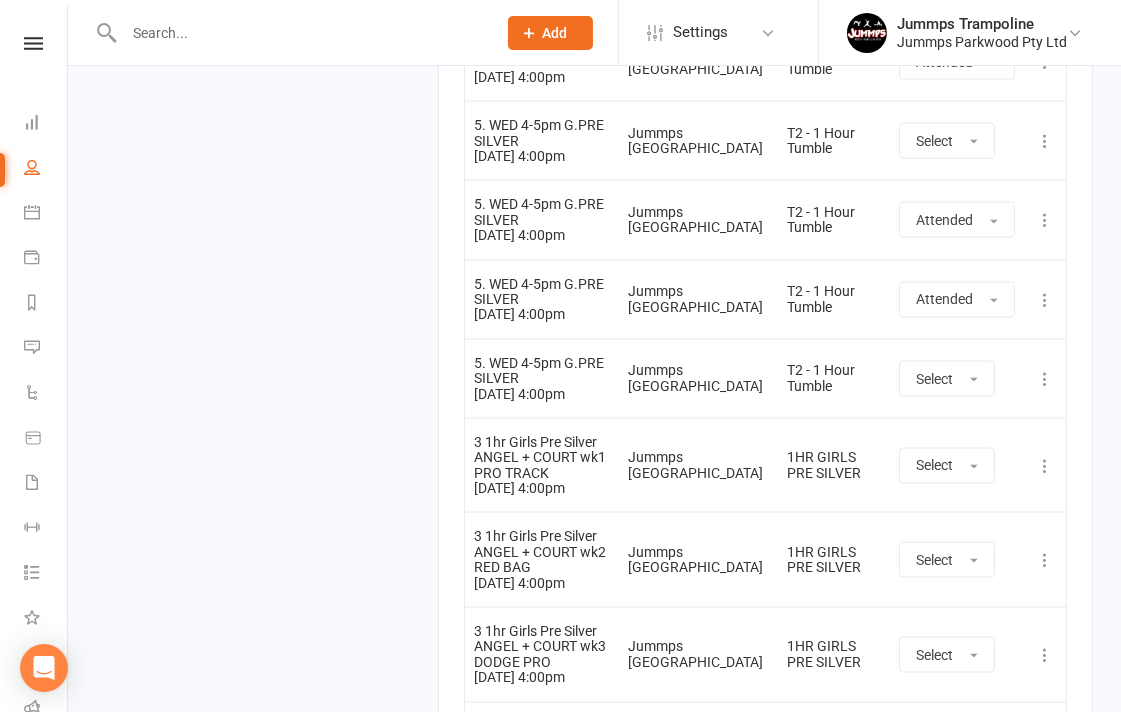 scroll, scrollTop: 3733, scrollLeft: 0, axis: vertical 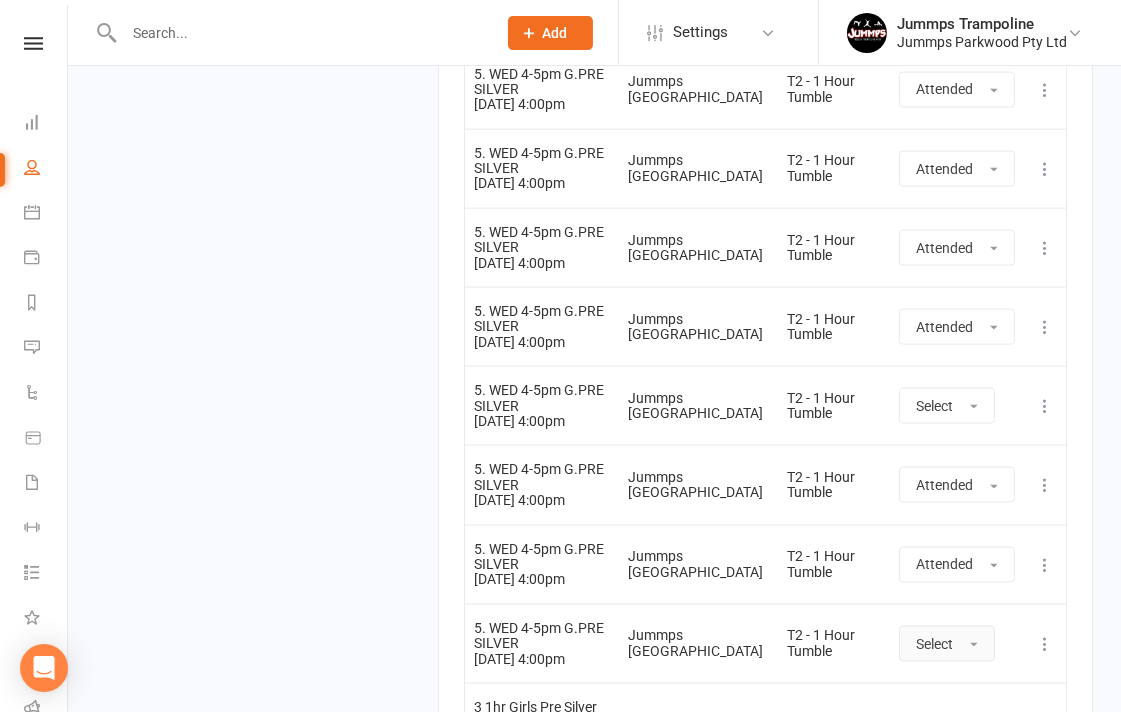click on "Select" at bounding box center [934, 644] 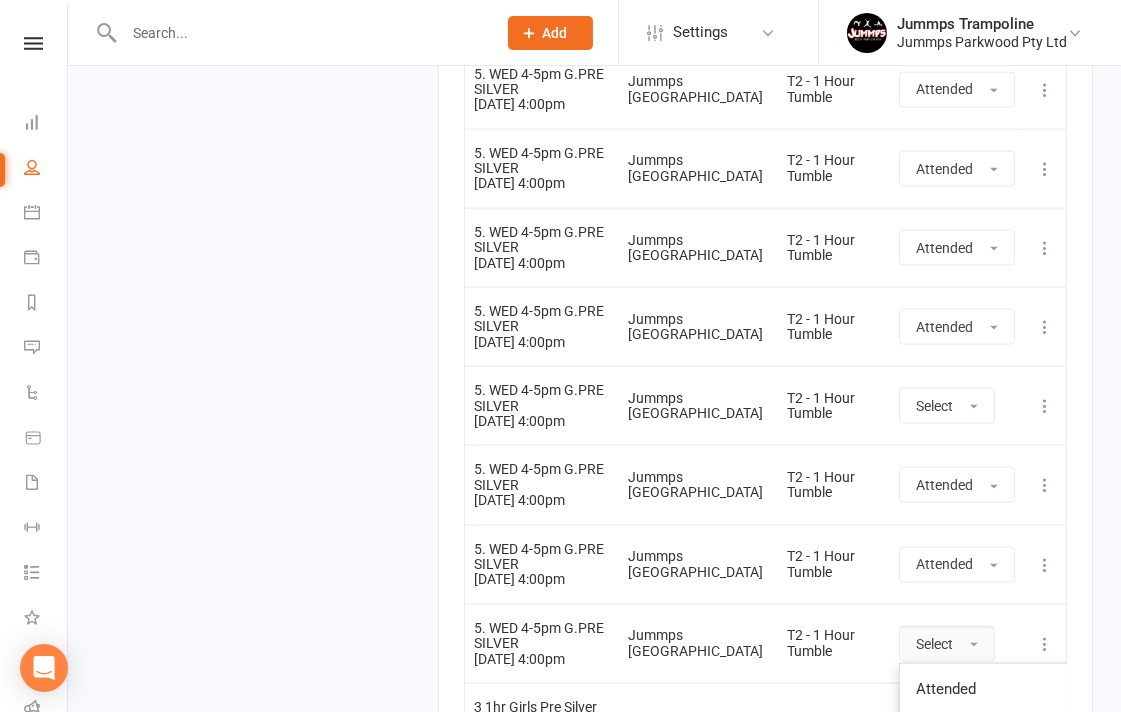 click on "Select" at bounding box center (934, 644) 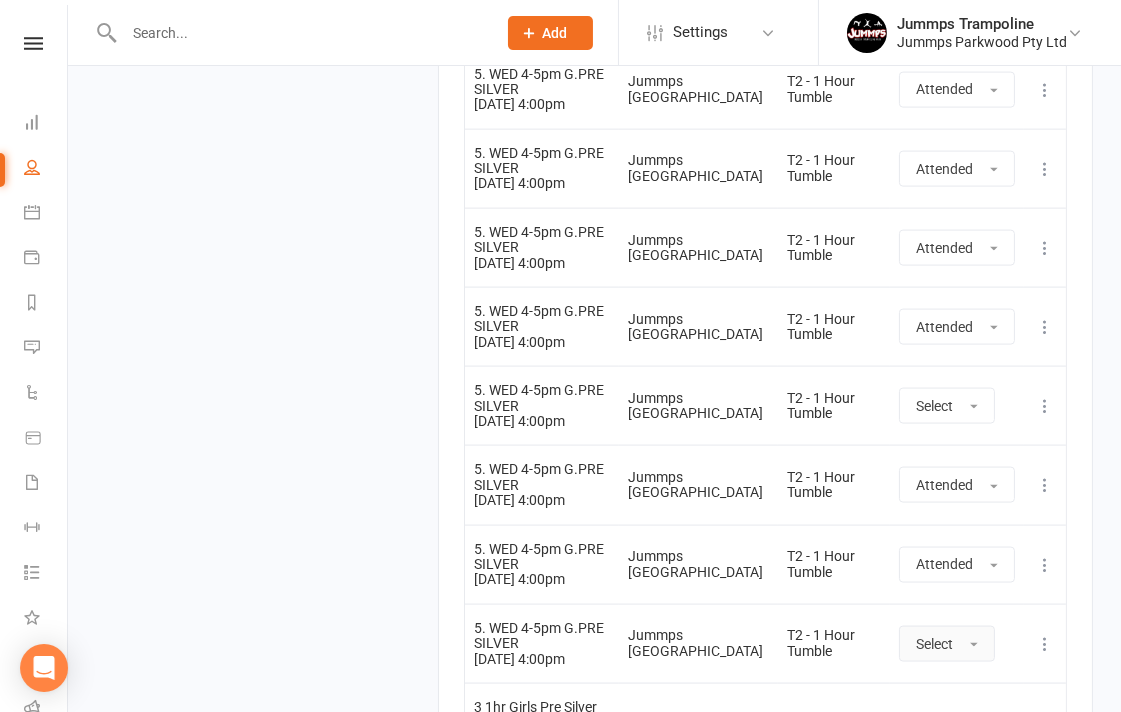 click at bounding box center (974, 645) 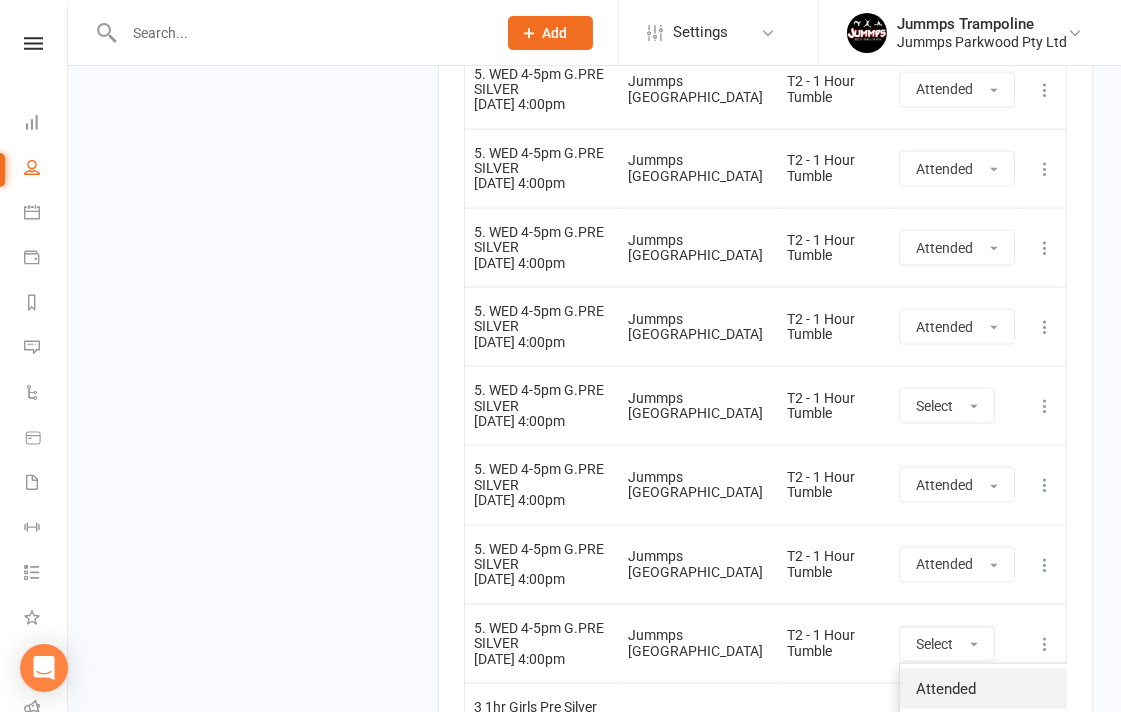 drag, startPoint x: 967, startPoint y: 410, endPoint x: 1017, endPoint y: 364, distance: 67.941154 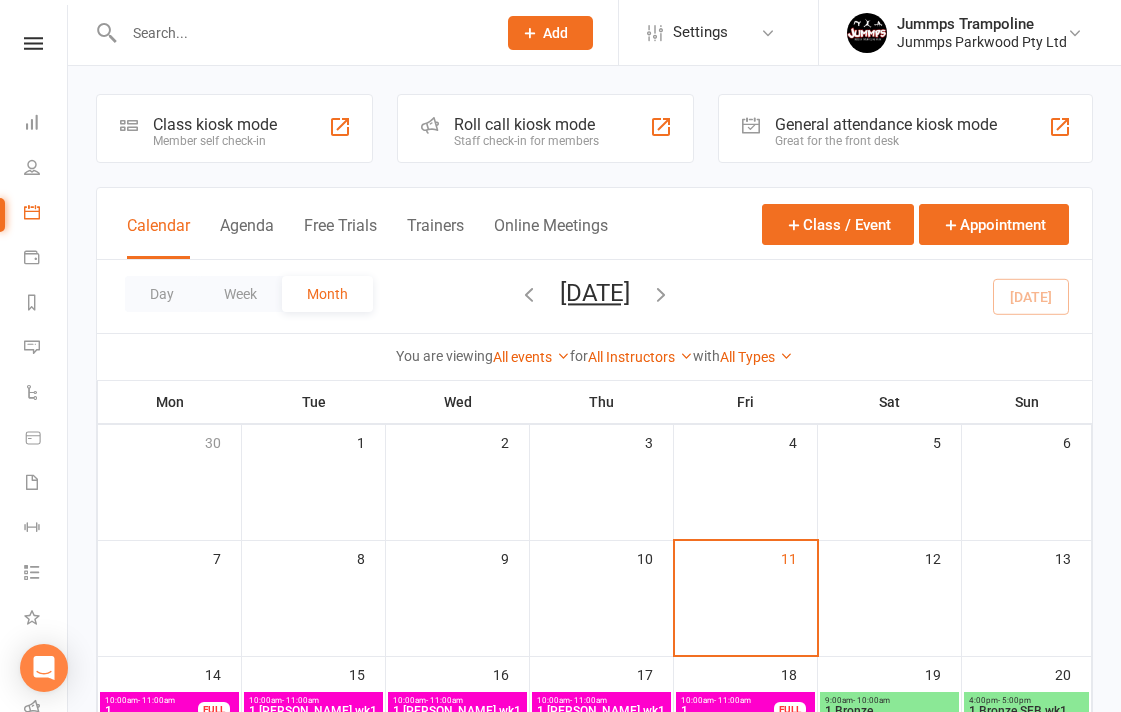 scroll, scrollTop: 333, scrollLeft: 0, axis: vertical 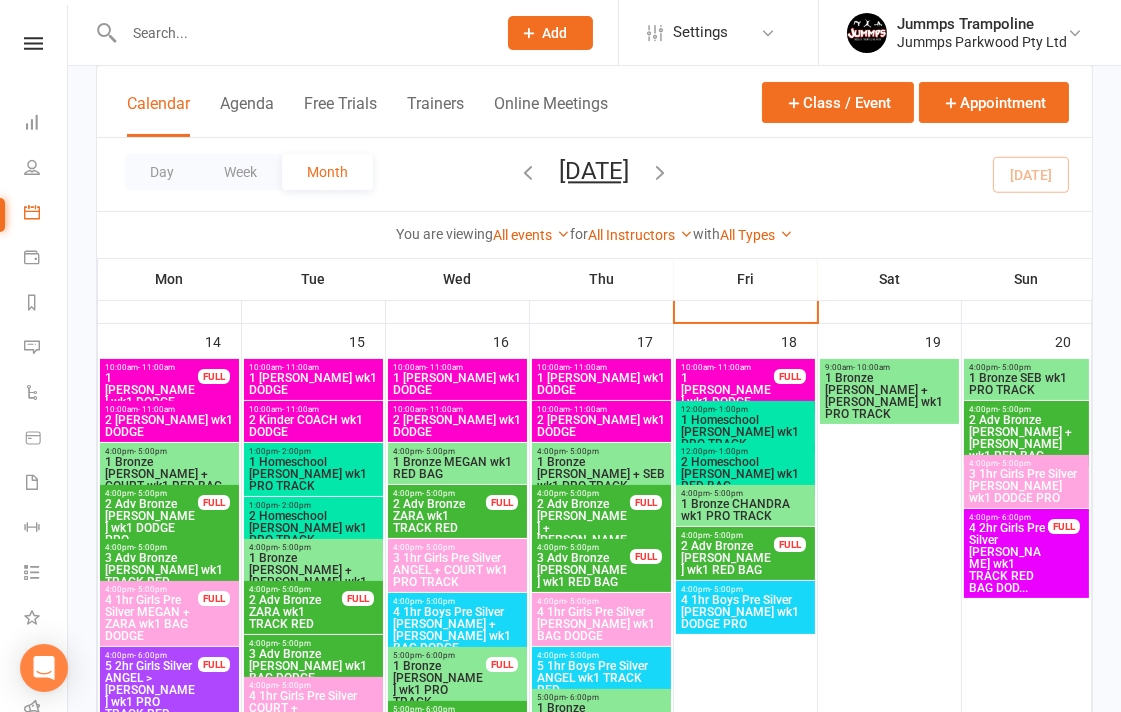 click at bounding box center [300, 33] 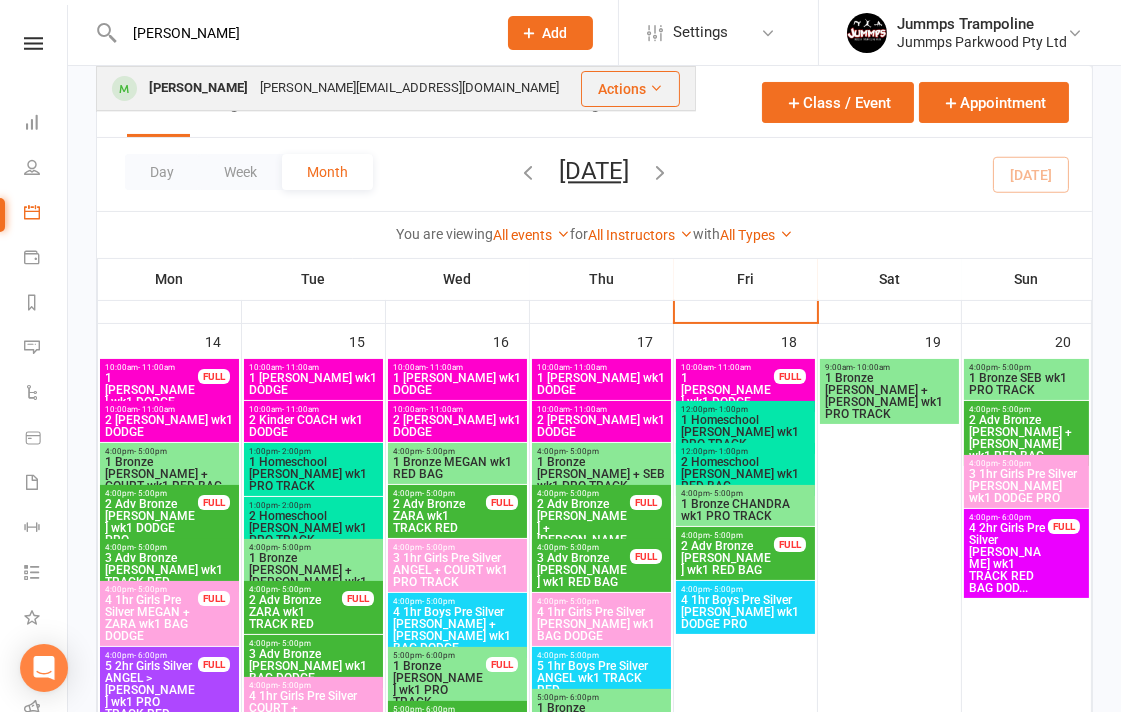 type on "[PERSON_NAME]" 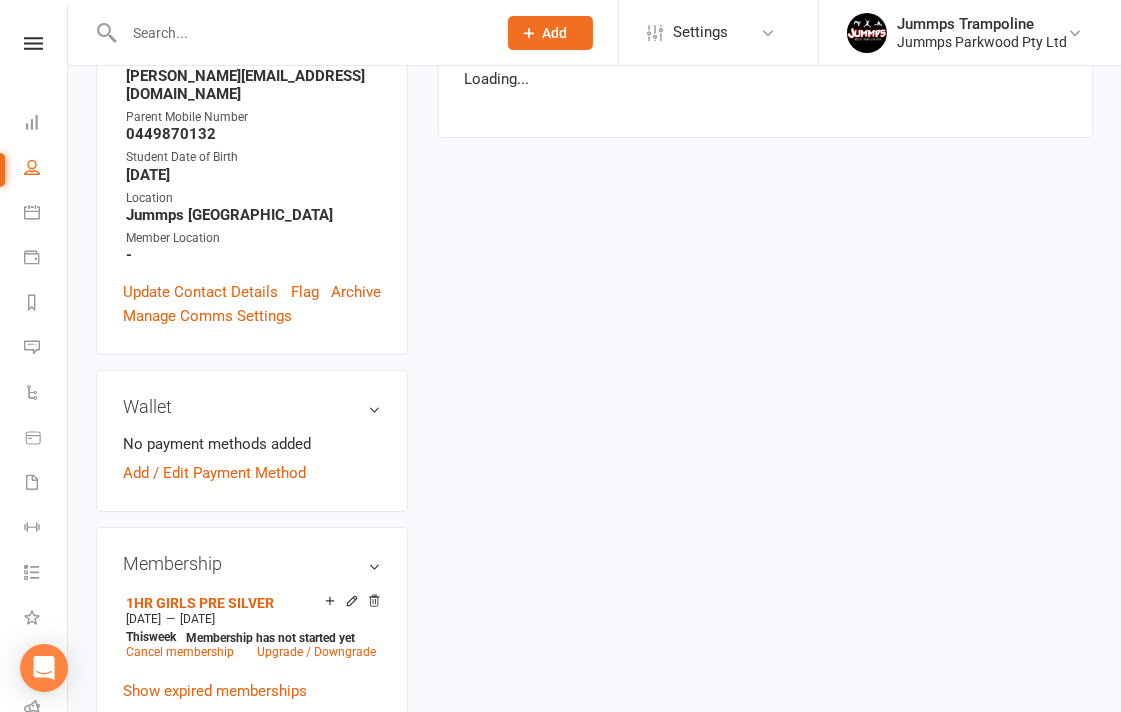 scroll, scrollTop: 0, scrollLeft: 0, axis: both 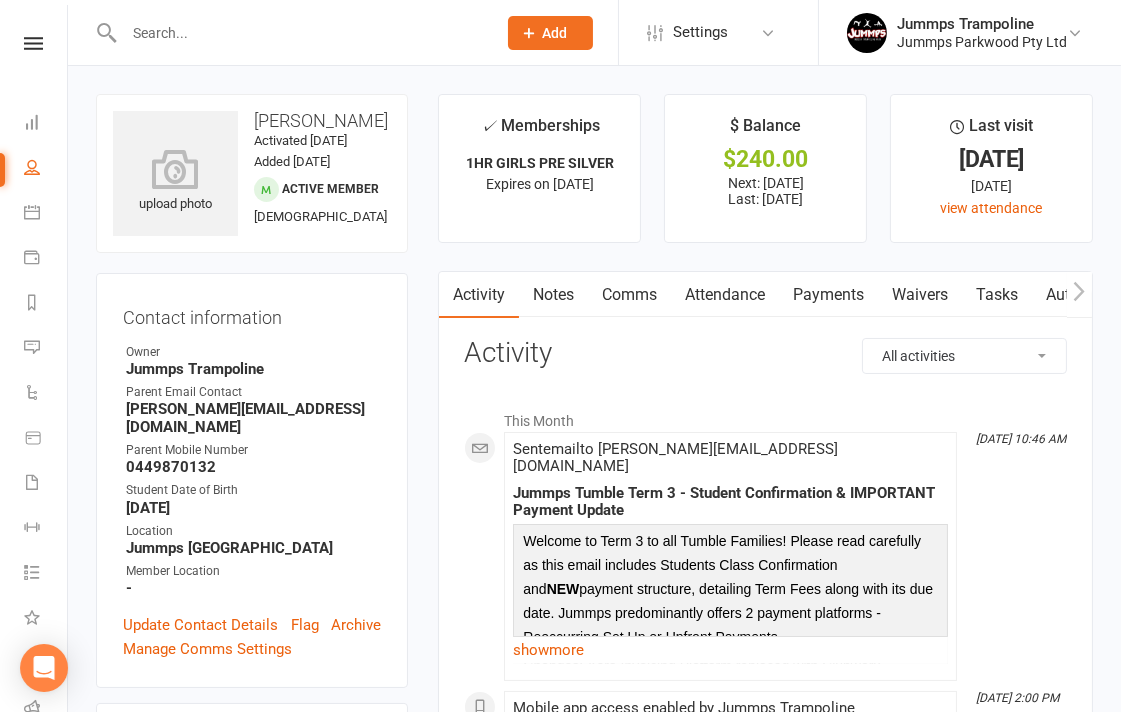 click on "Attendance" at bounding box center [725, 295] 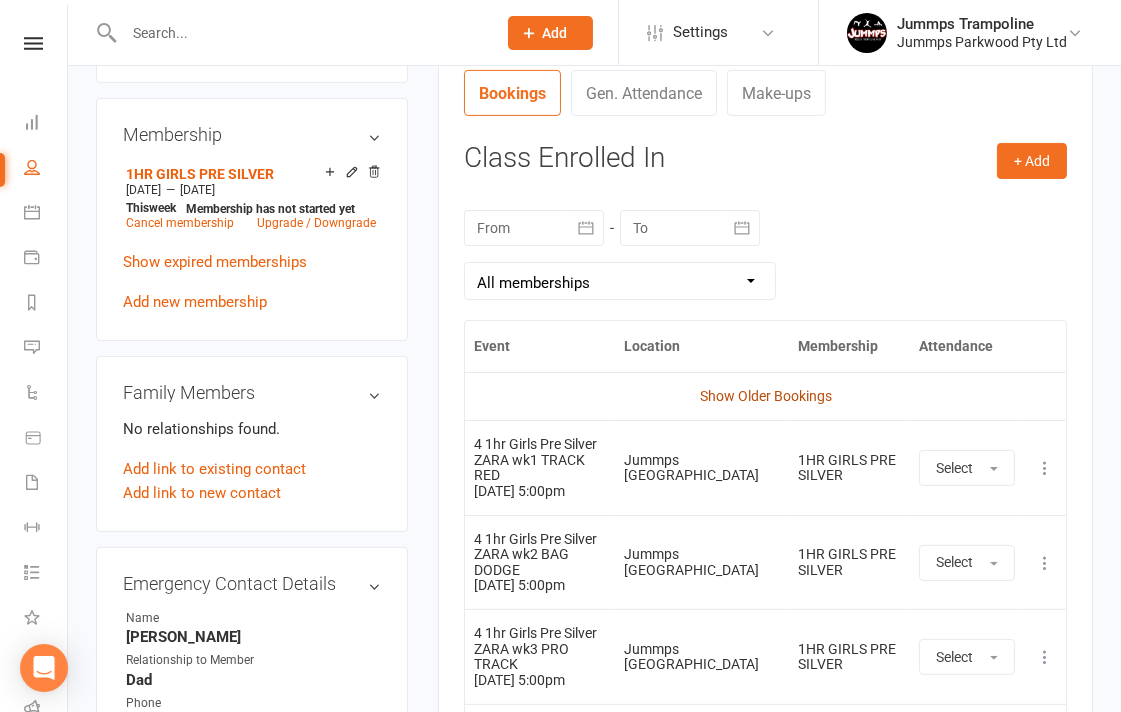 scroll, scrollTop: 888, scrollLeft: 0, axis: vertical 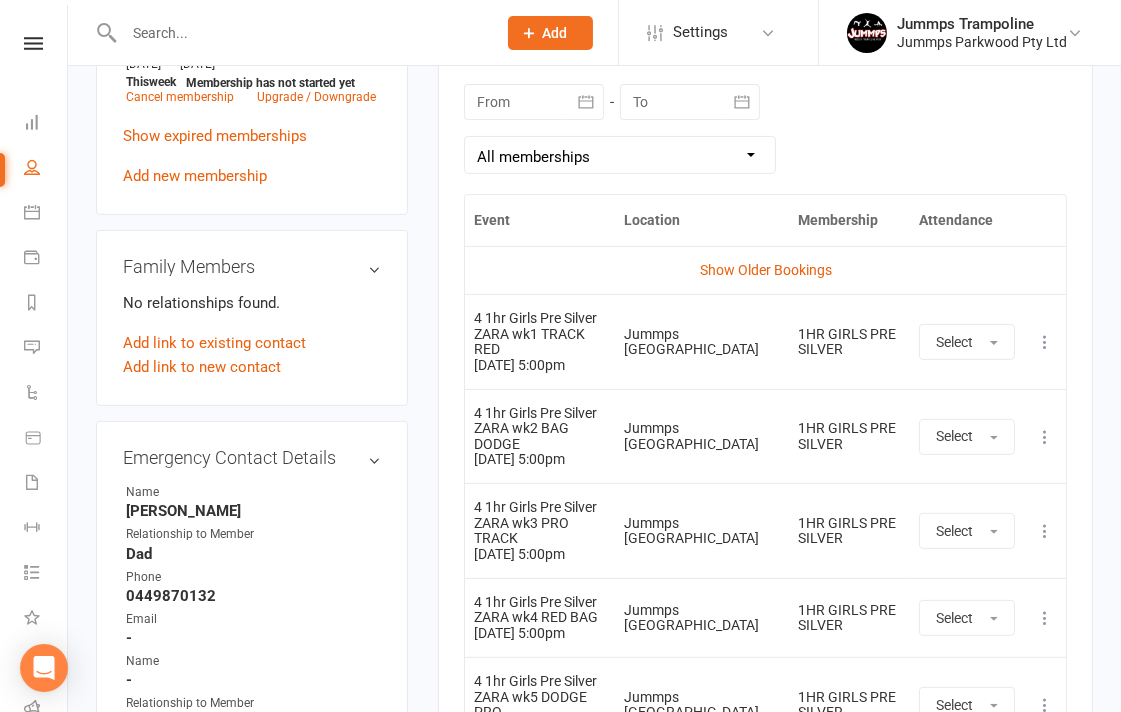 click on "Show Older Bookings" at bounding box center (765, 270) 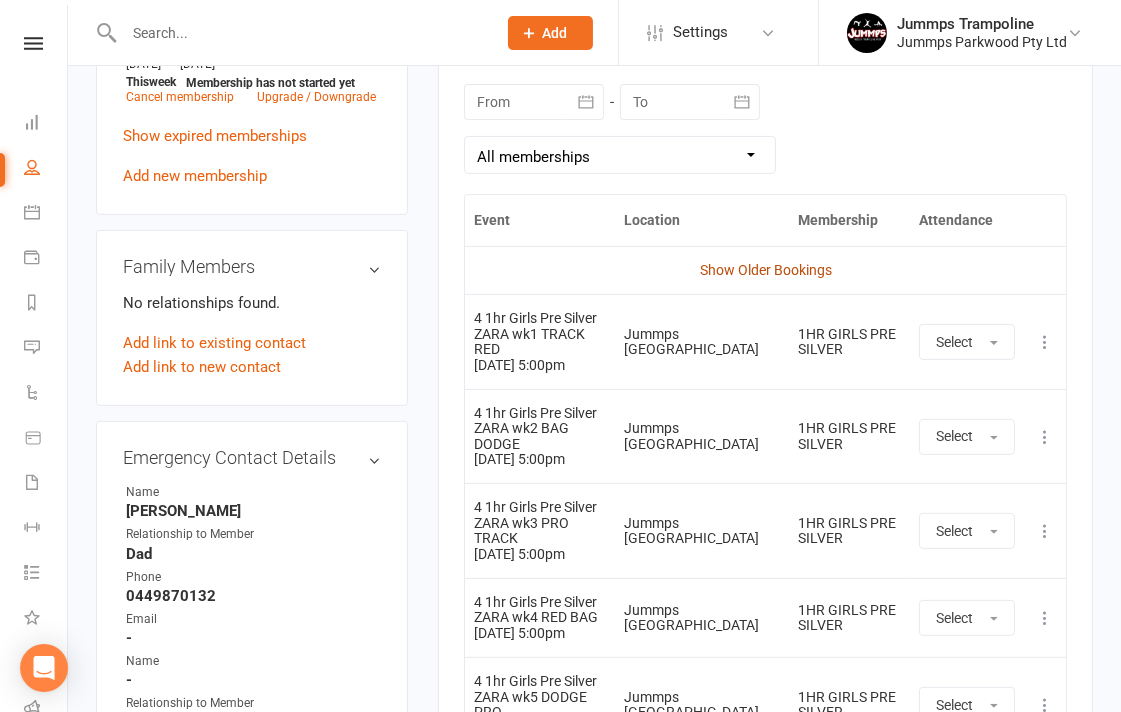 click on "Show Older Bookings" at bounding box center [766, 270] 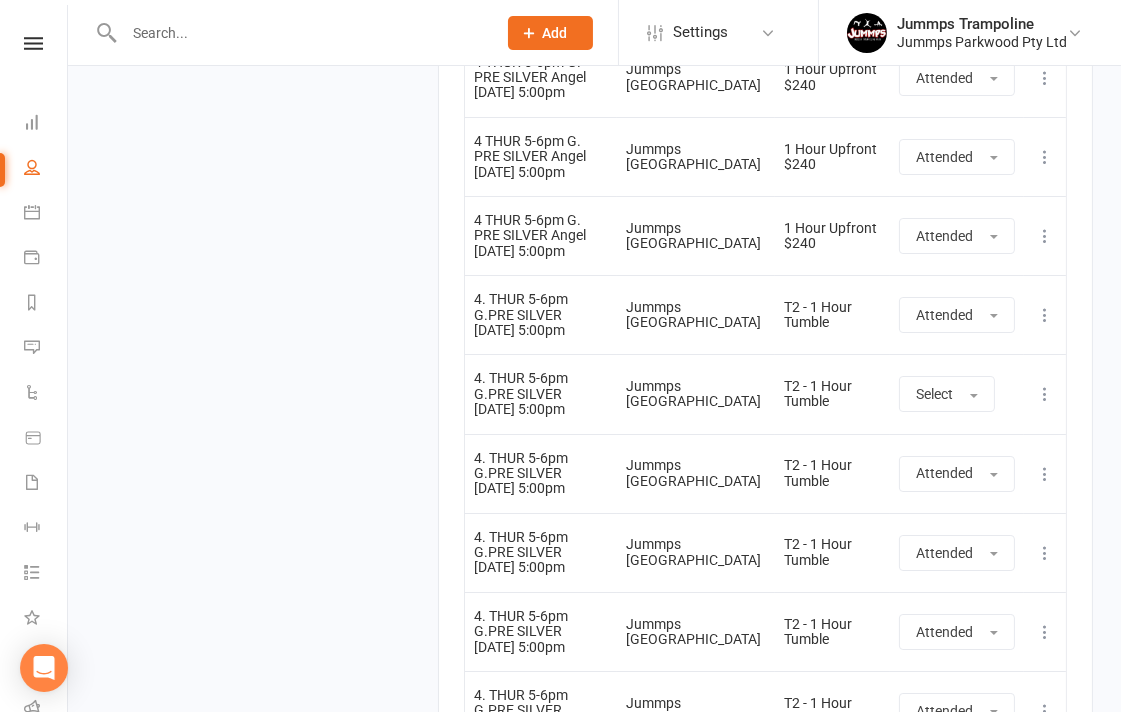 scroll, scrollTop: 9658, scrollLeft: 0, axis: vertical 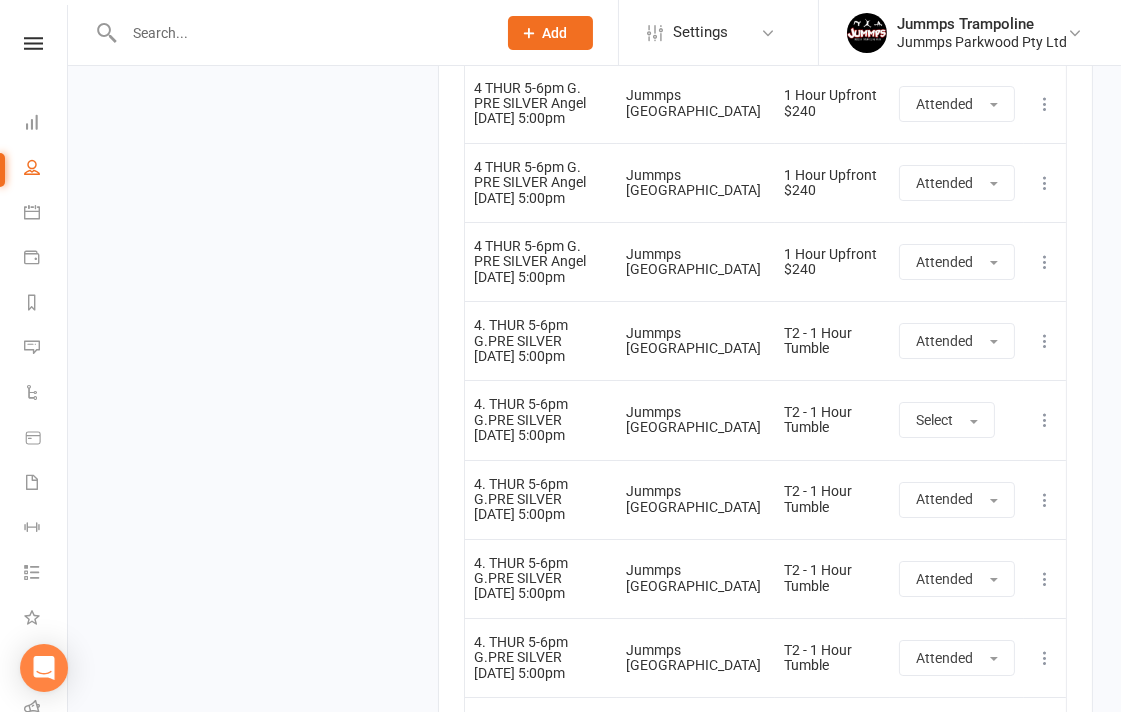 click at bounding box center (300, 33) 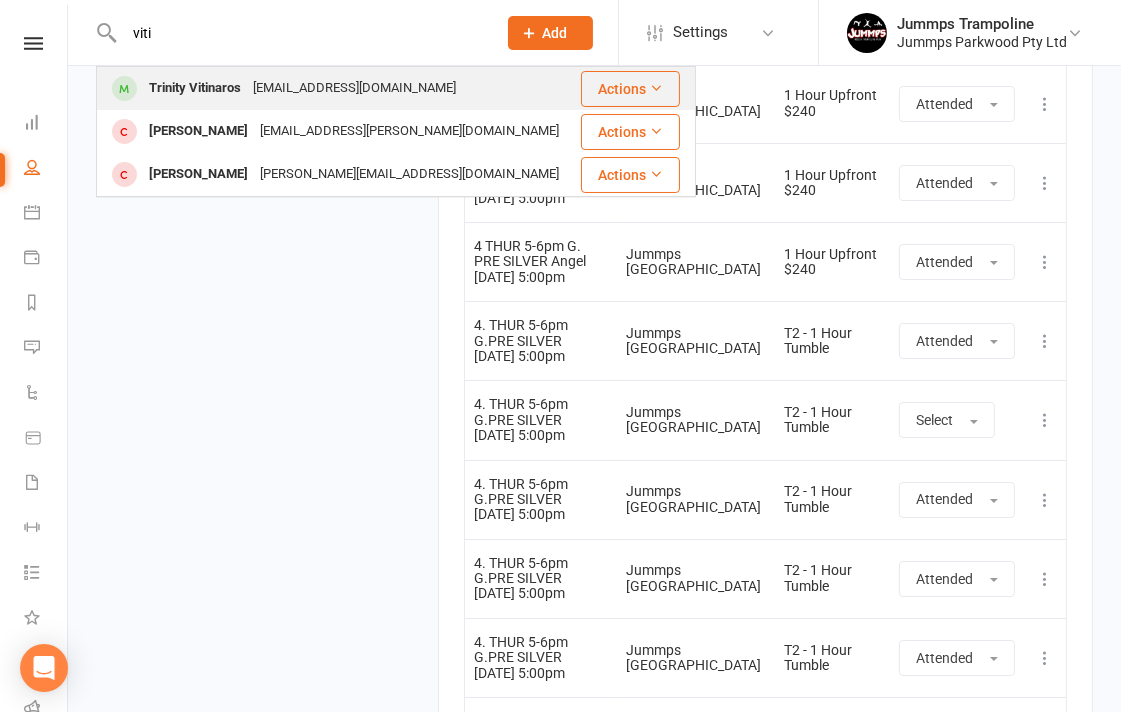 type on "viti" 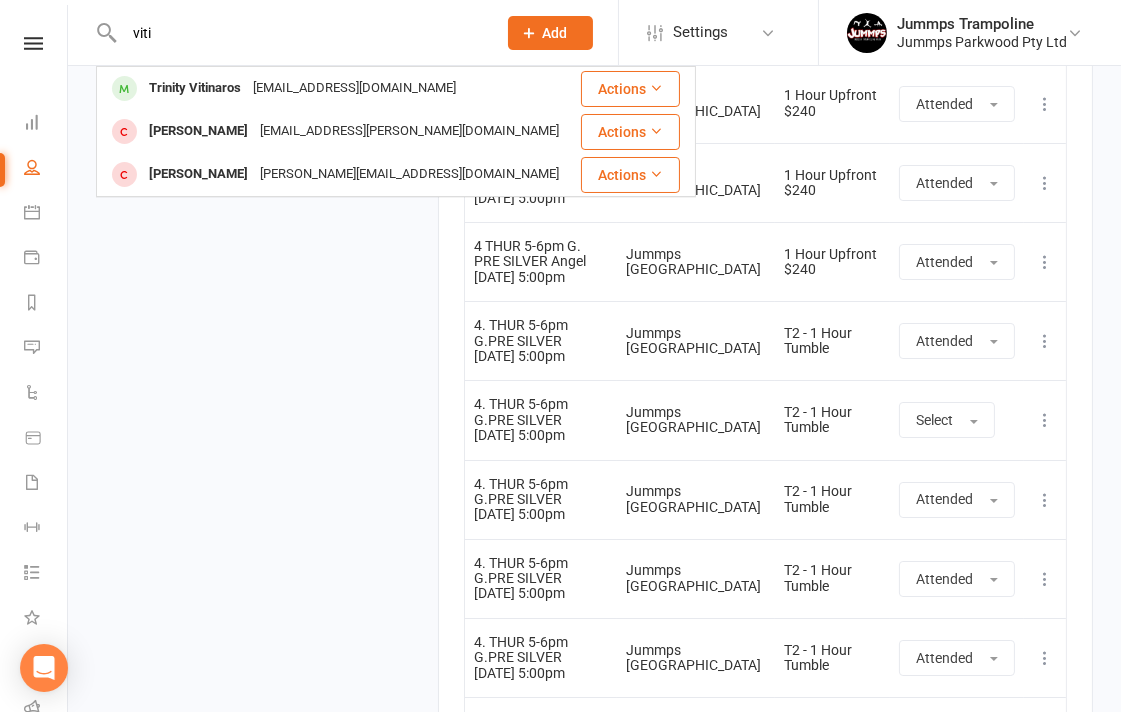 click on "[EMAIL_ADDRESS][DOMAIN_NAME]" at bounding box center (354, 88) 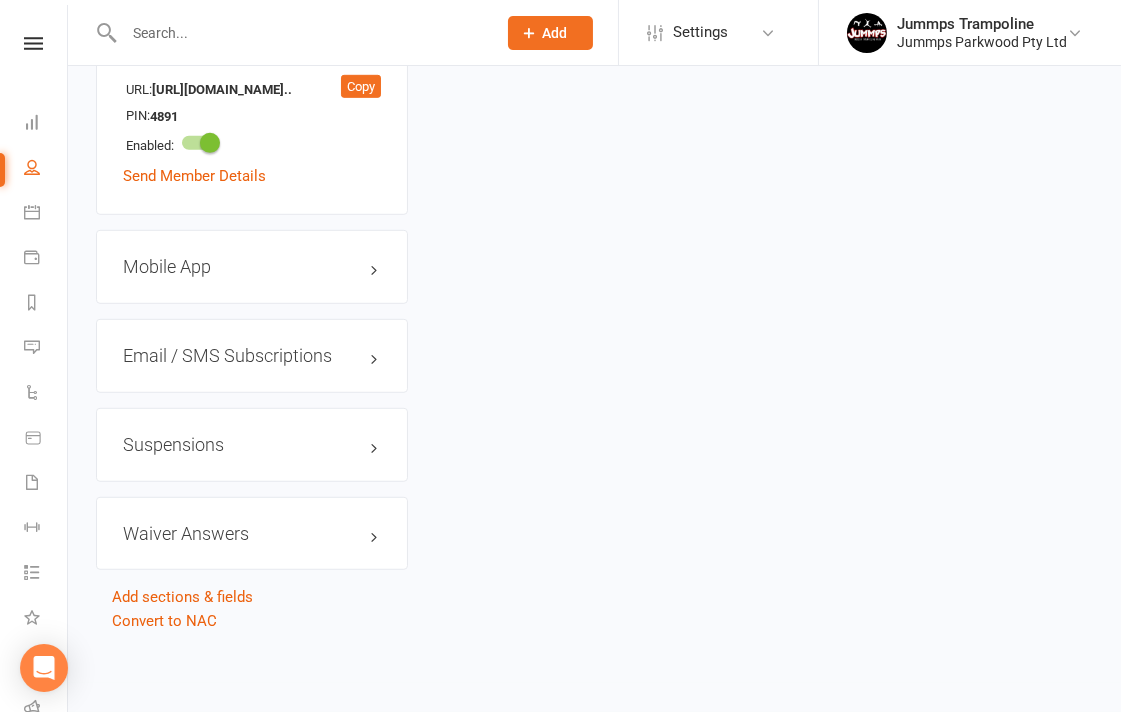 scroll, scrollTop: 0, scrollLeft: 0, axis: both 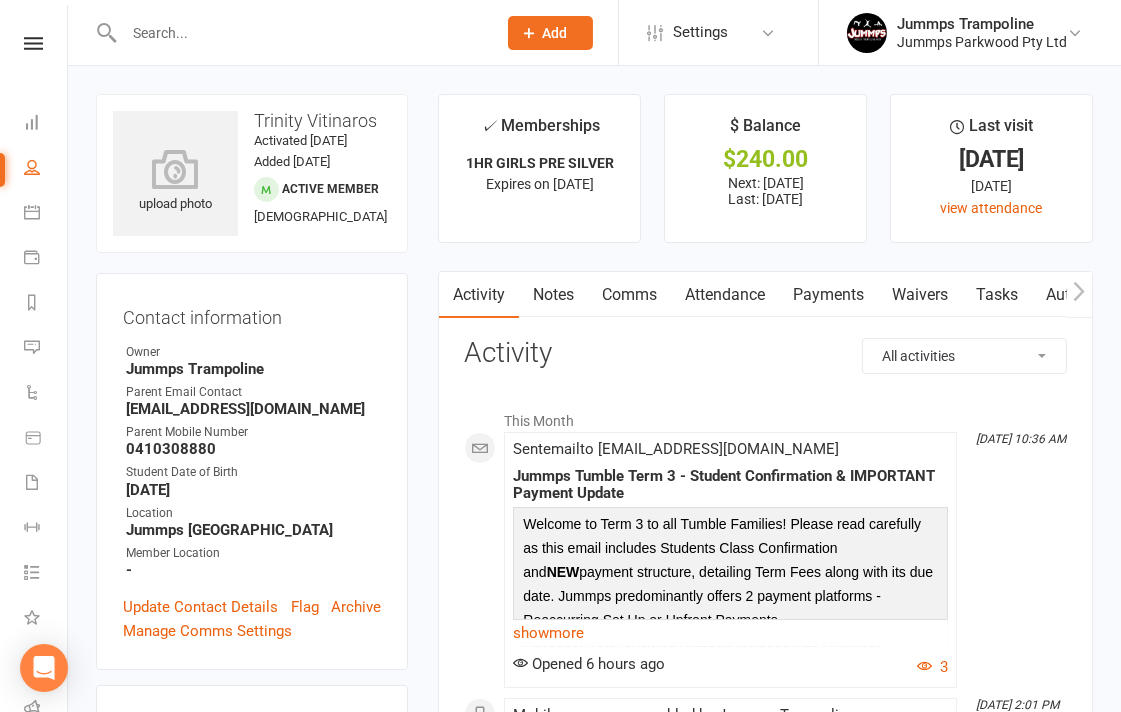 drag, startPoint x: 708, startPoint y: 275, endPoint x: 698, endPoint y: 300, distance: 26.925823 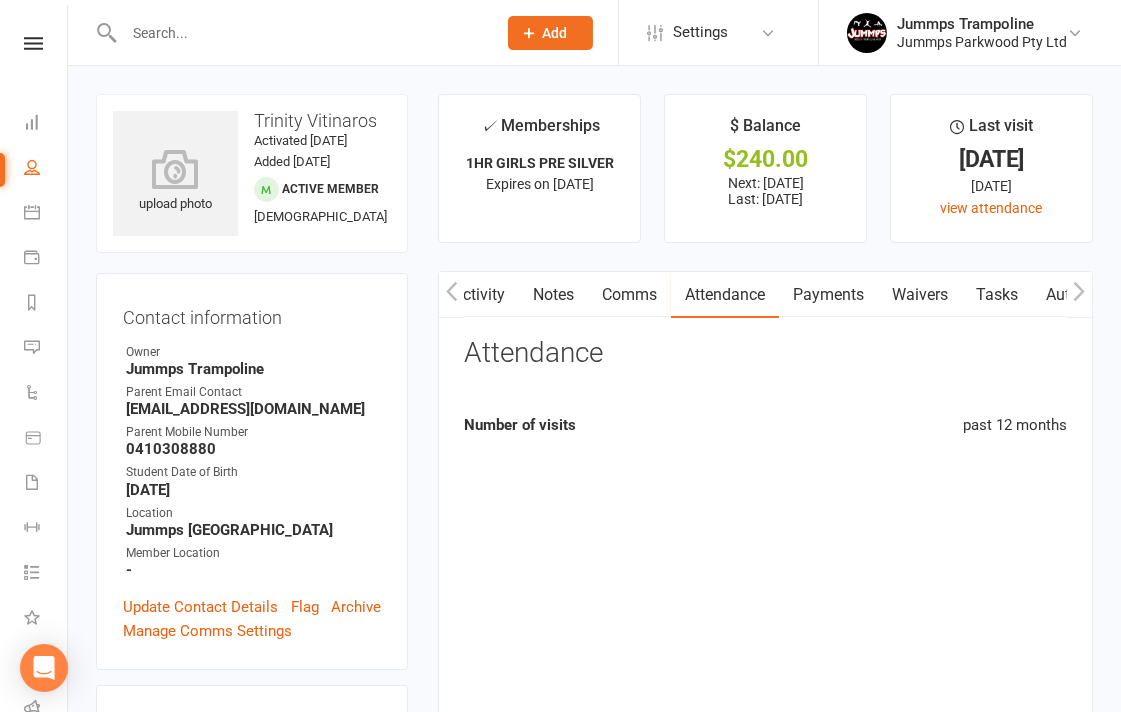 scroll, scrollTop: 0, scrollLeft: 6, axis: horizontal 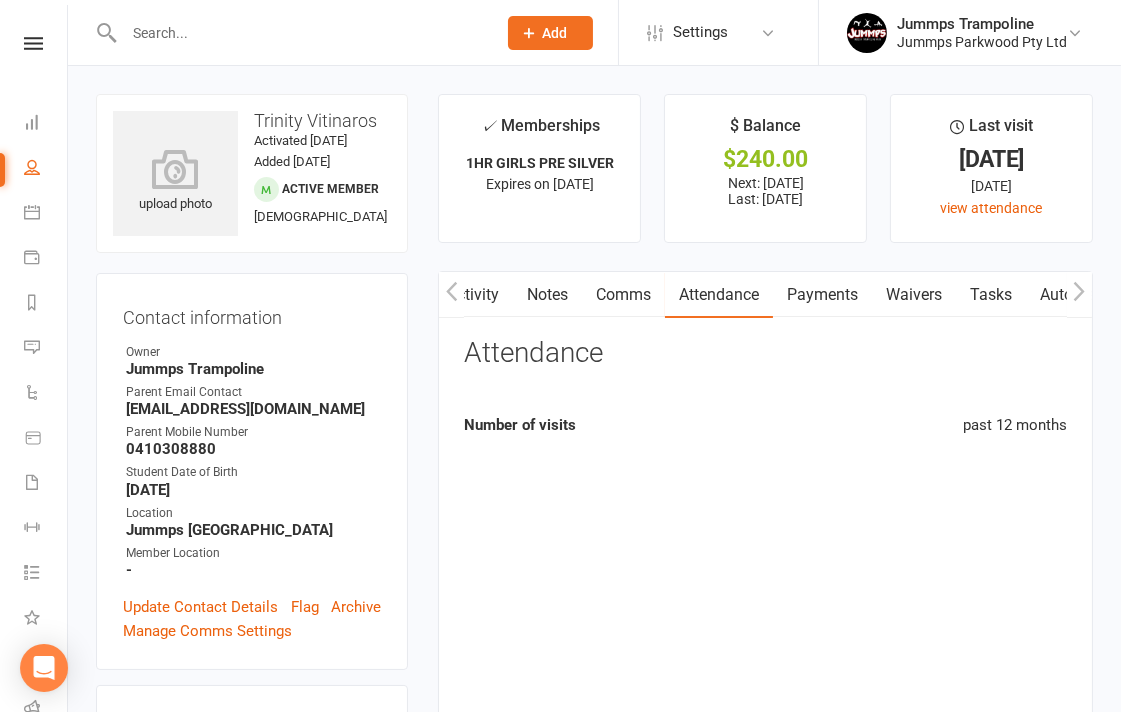 click on "Attendance" at bounding box center [719, 295] 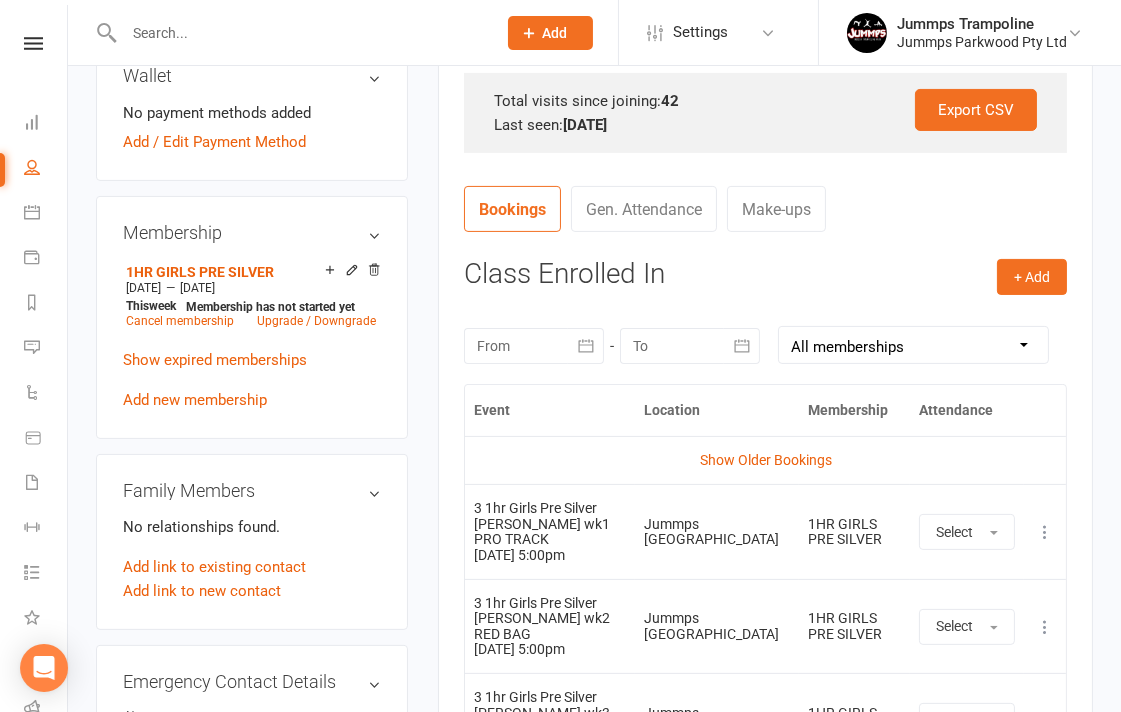 scroll, scrollTop: 666, scrollLeft: 0, axis: vertical 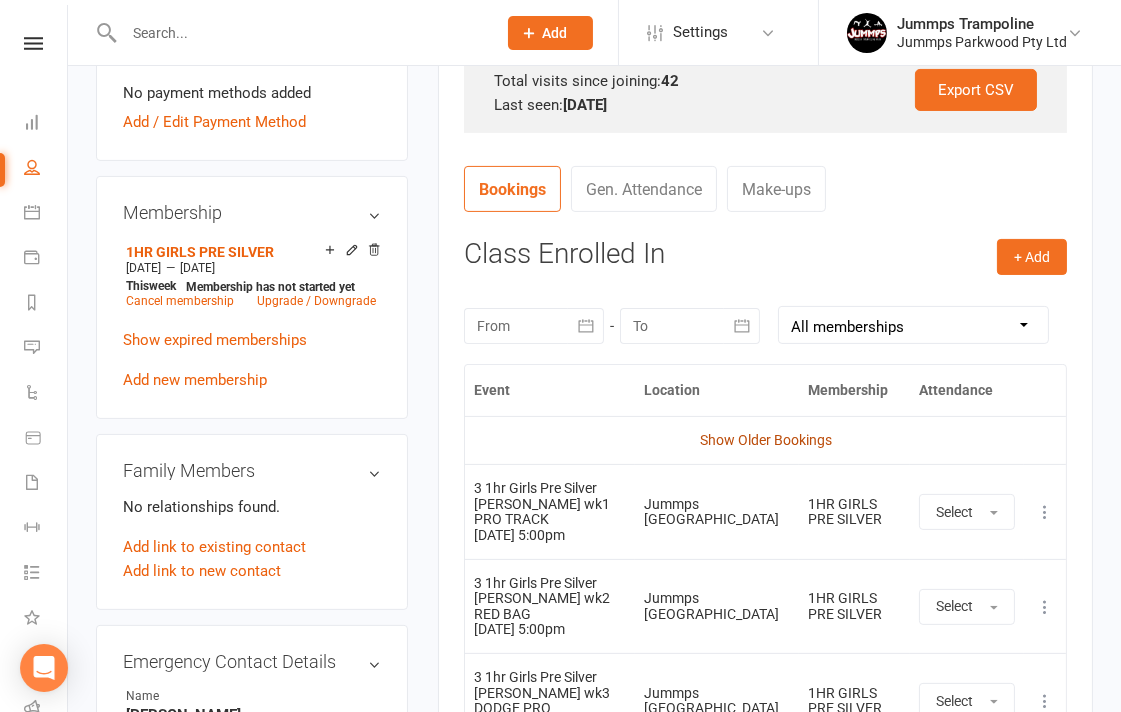 click on "Show Older Bookings" at bounding box center [766, 440] 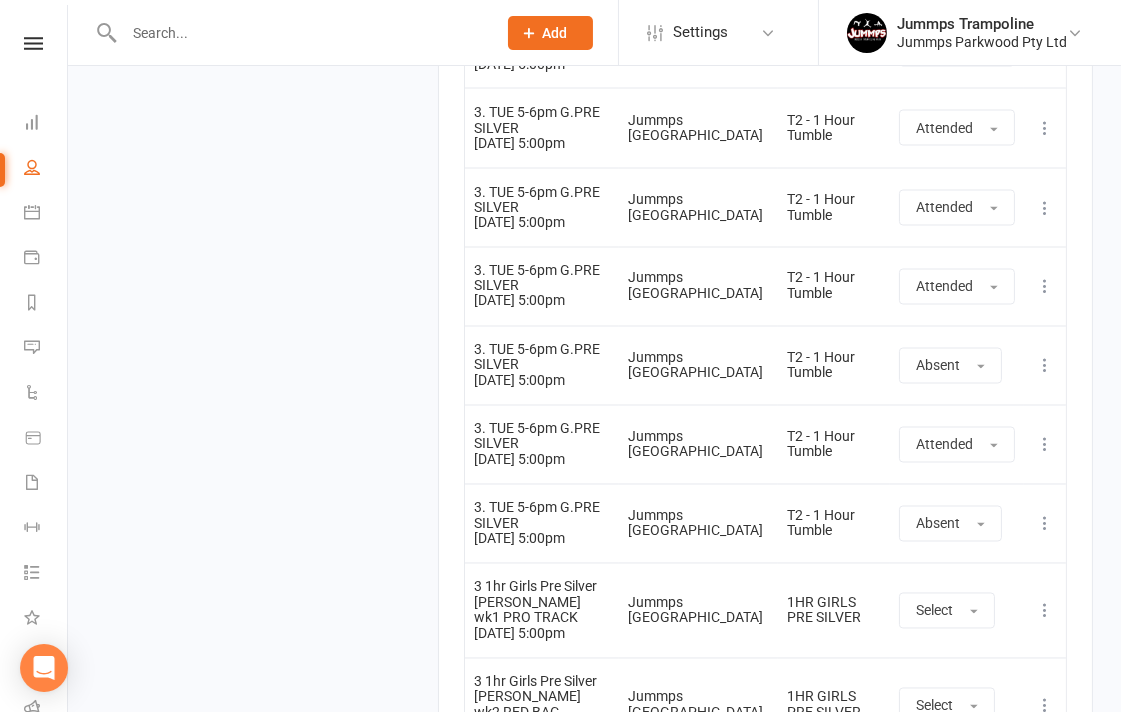 scroll, scrollTop: 4694, scrollLeft: 0, axis: vertical 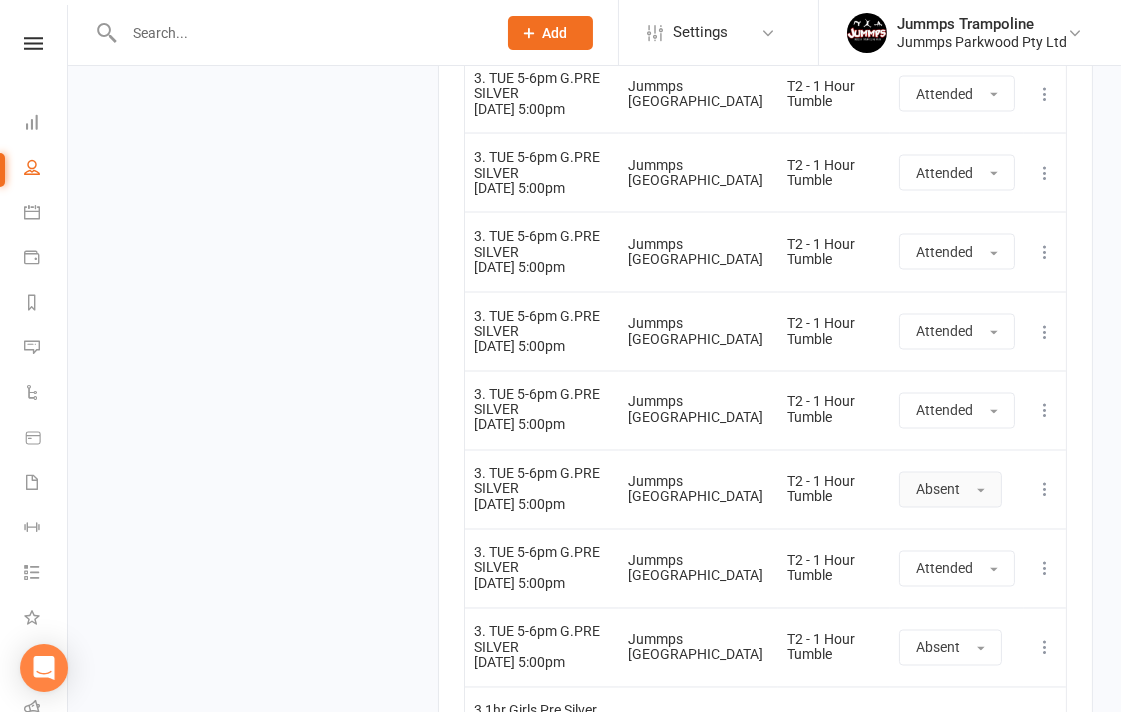 click on "Absent" at bounding box center (950, 490) 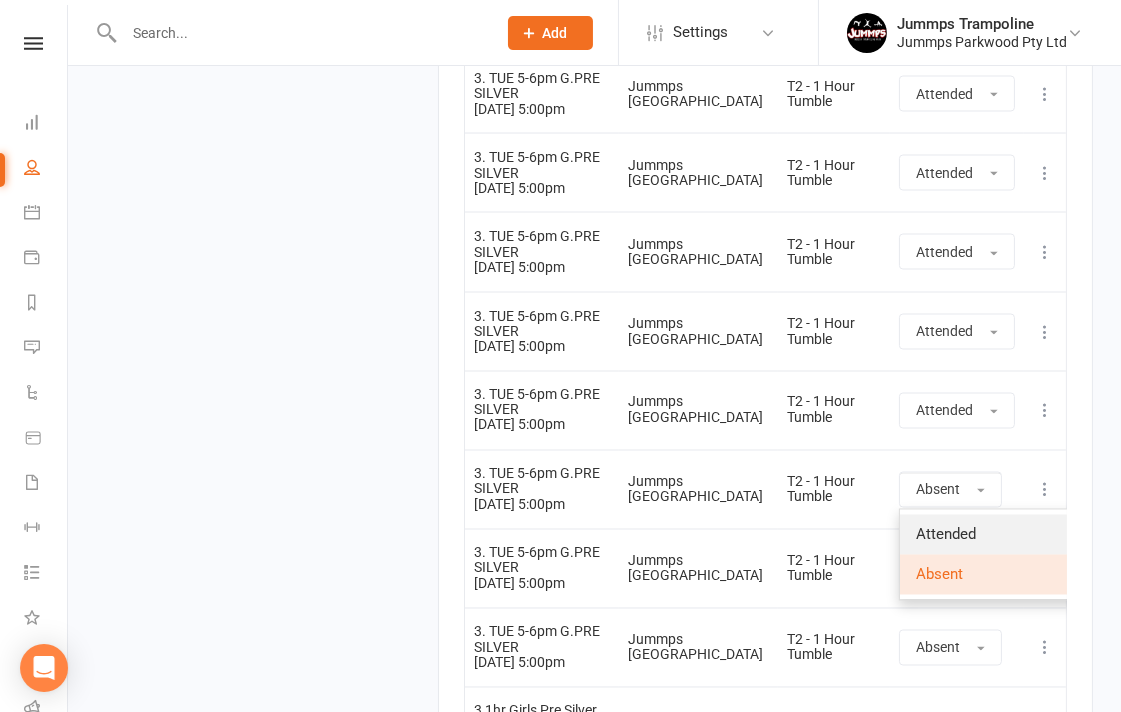 click on "Attended" at bounding box center (946, 535) 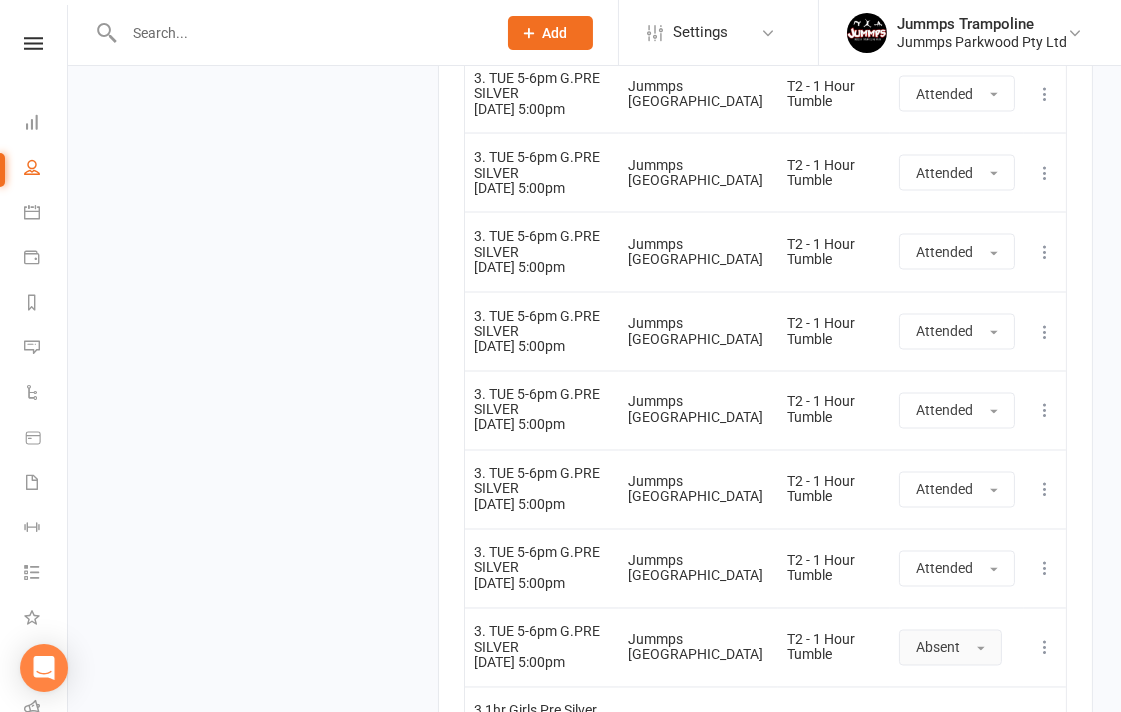 click on "Absent" at bounding box center [938, 648] 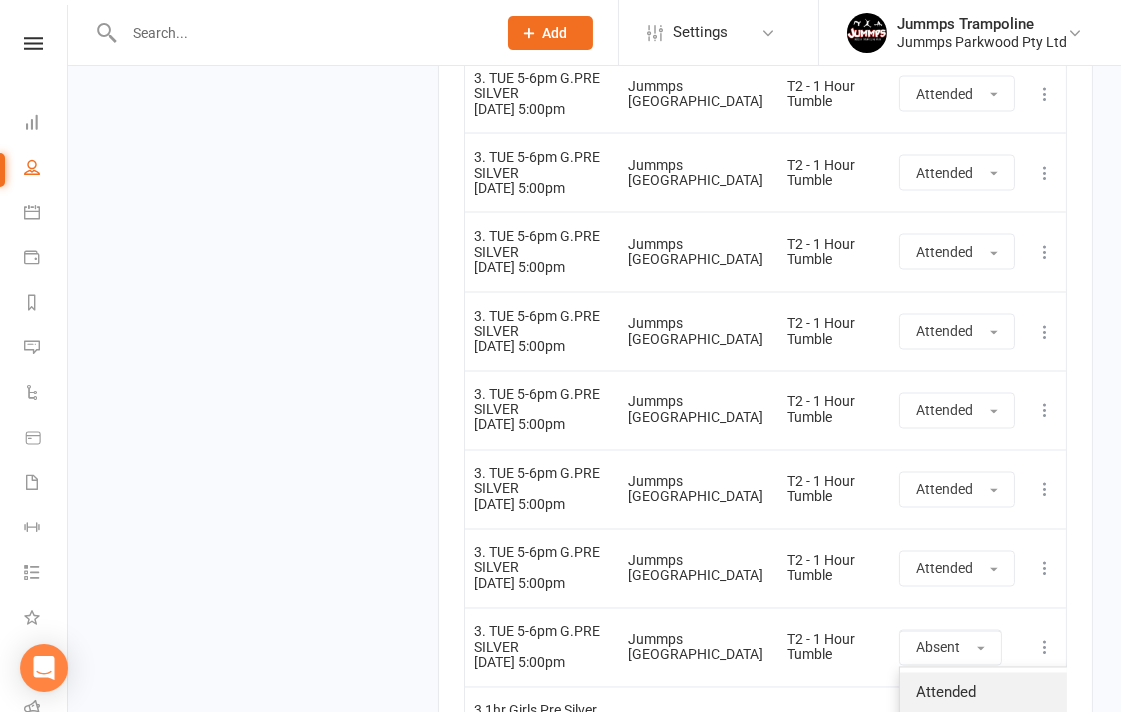 click on "Attended" at bounding box center [946, 693] 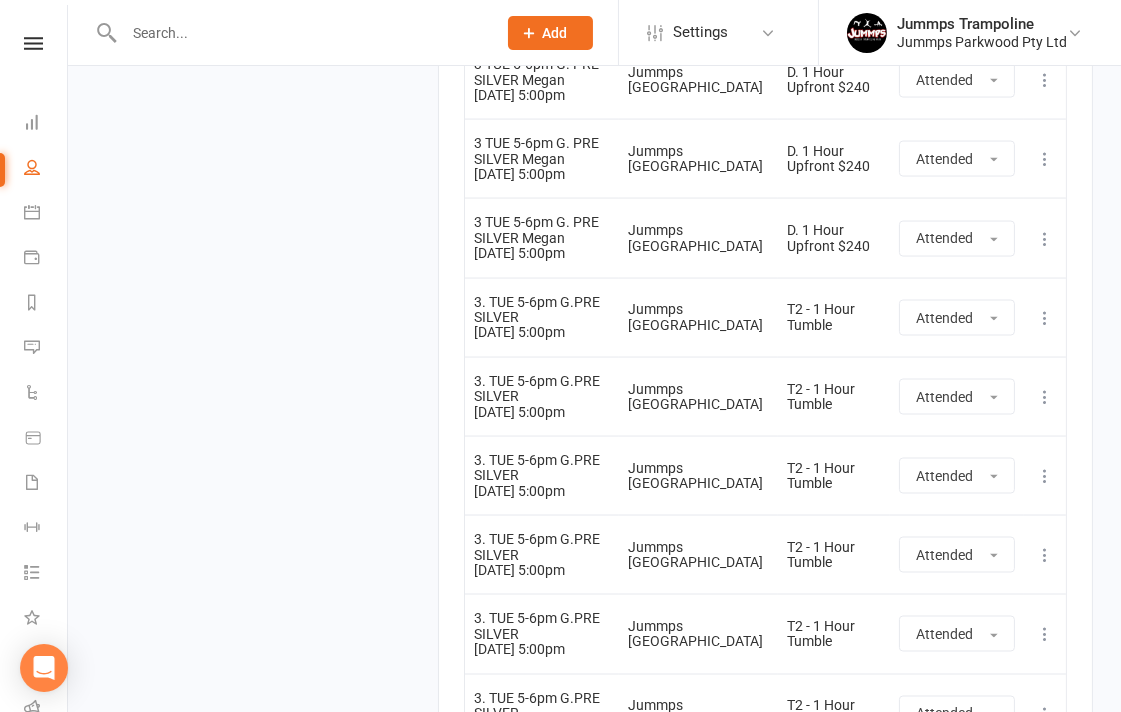 scroll, scrollTop: 4361, scrollLeft: 0, axis: vertical 